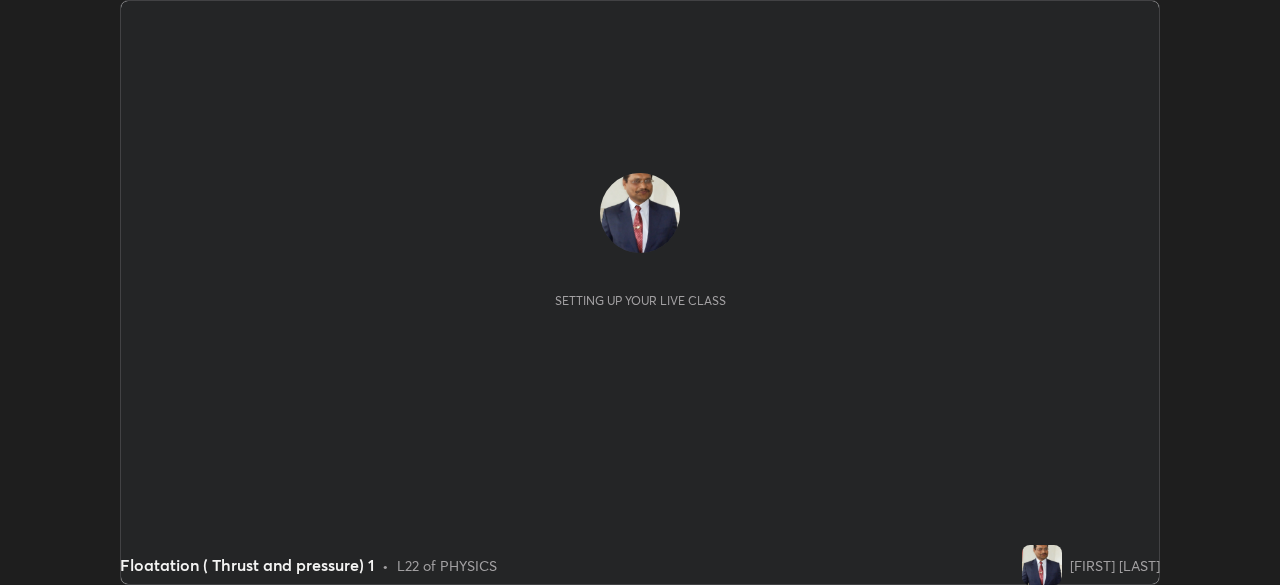 scroll, scrollTop: 0, scrollLeft: 0, axis: both 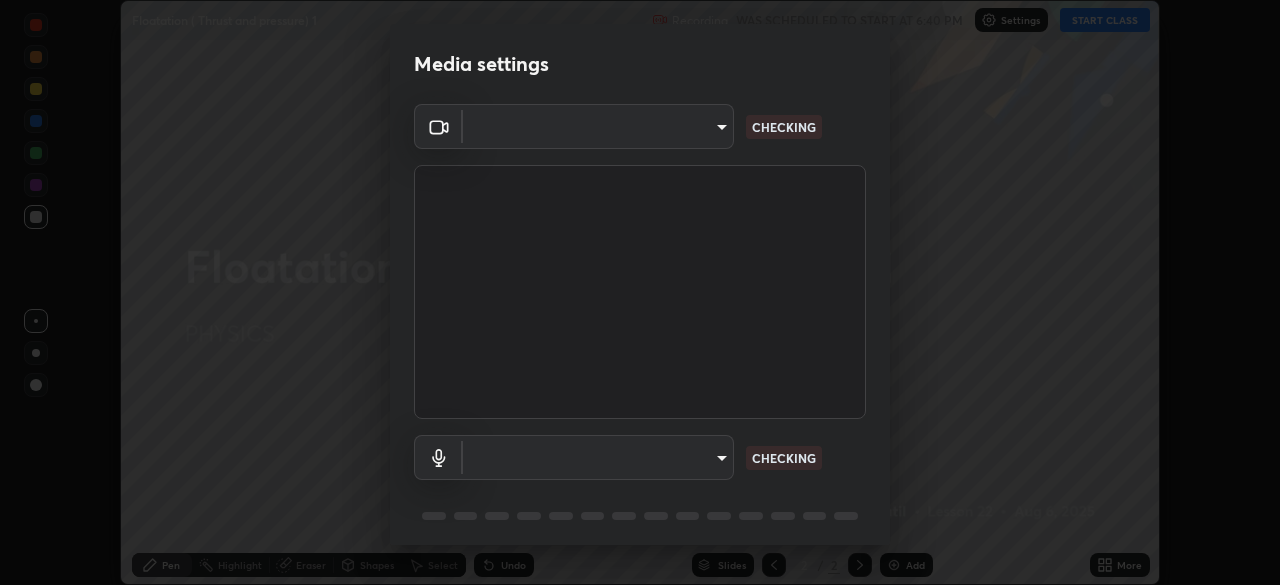 type on "26ea4645ce1167a88714ccf2a1c7b245e82c900ba769eb6e2bf526cec6792837" 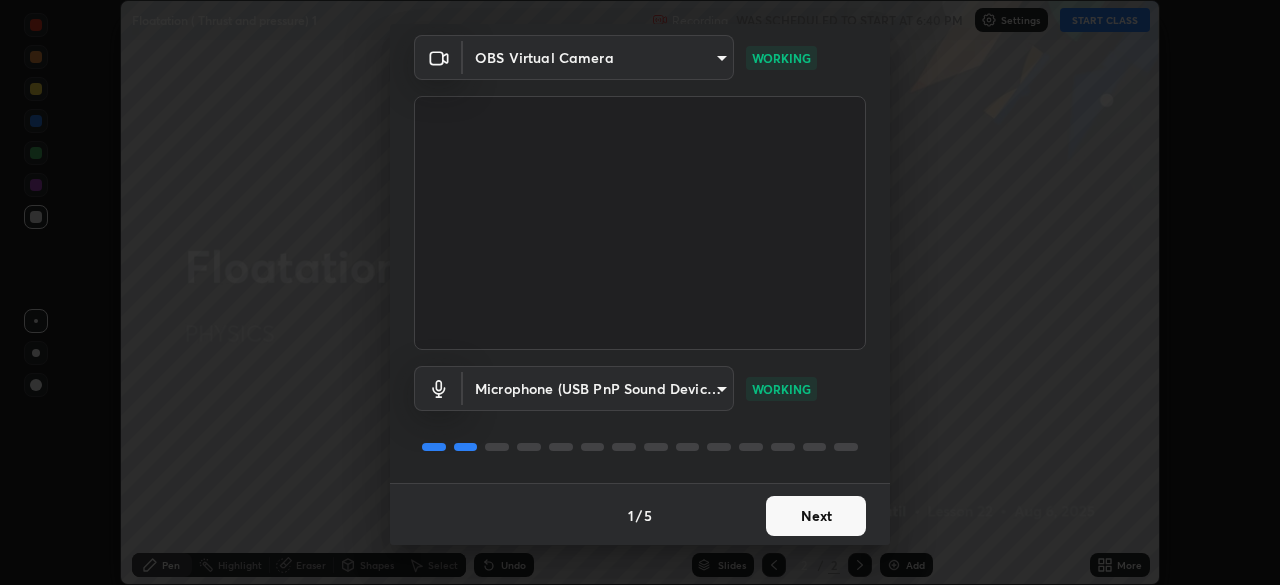 scroll, scrollTop: 71, scrollLeft: 0, axis: vertical 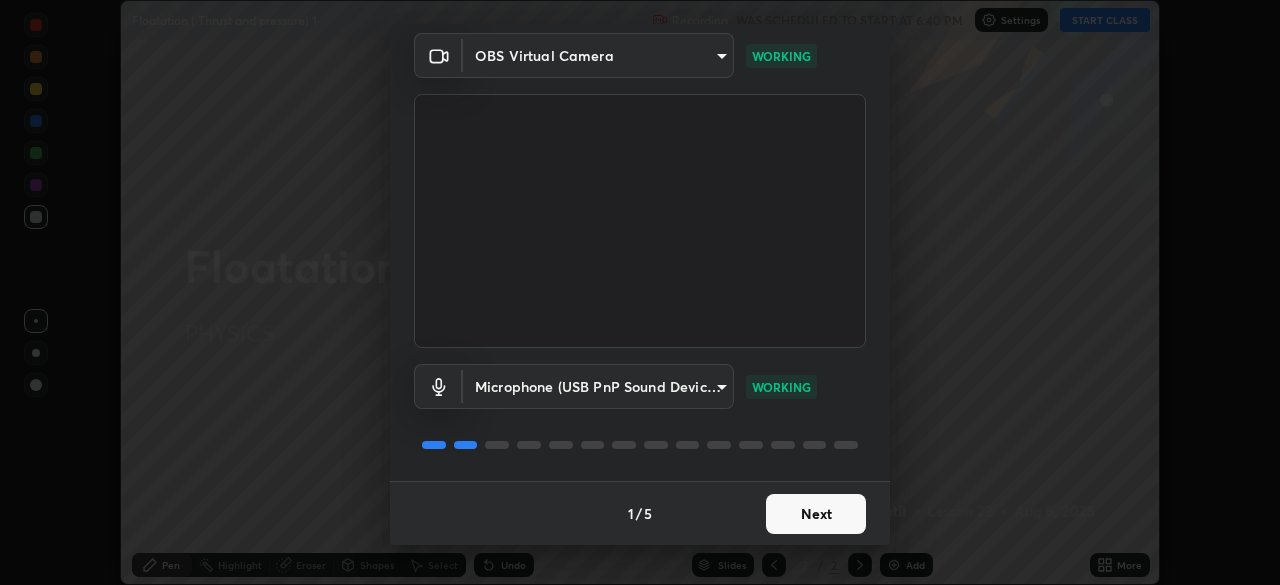 click on "Next" at bounding box center (816, 514) 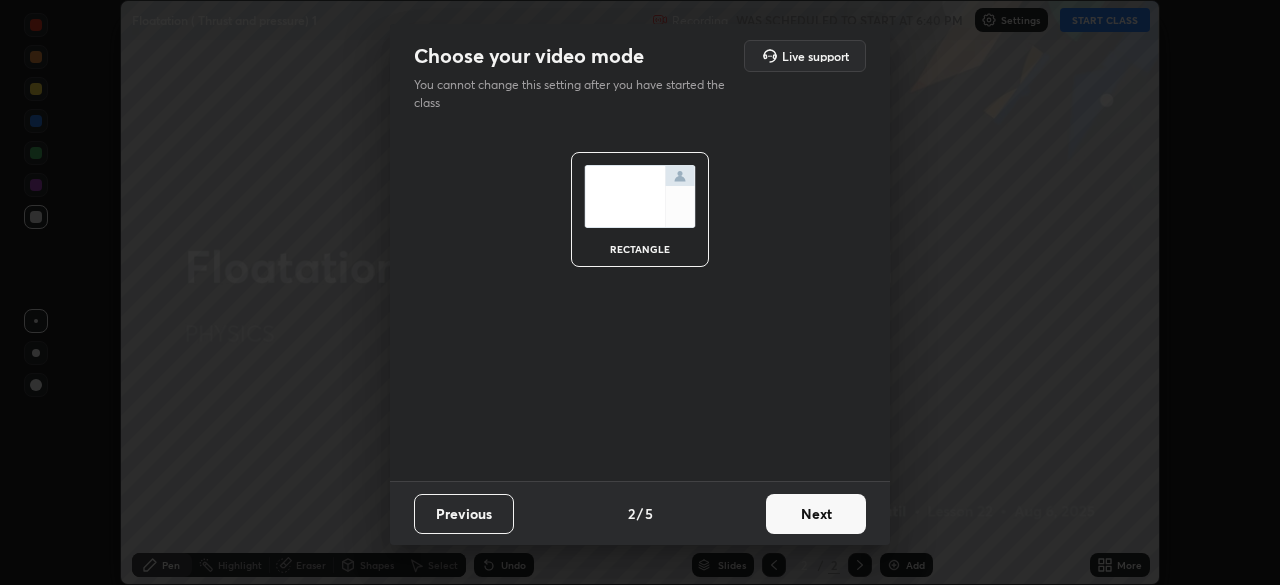 scroll, scrollTop: 0, scrollLeft: 0, axis: both 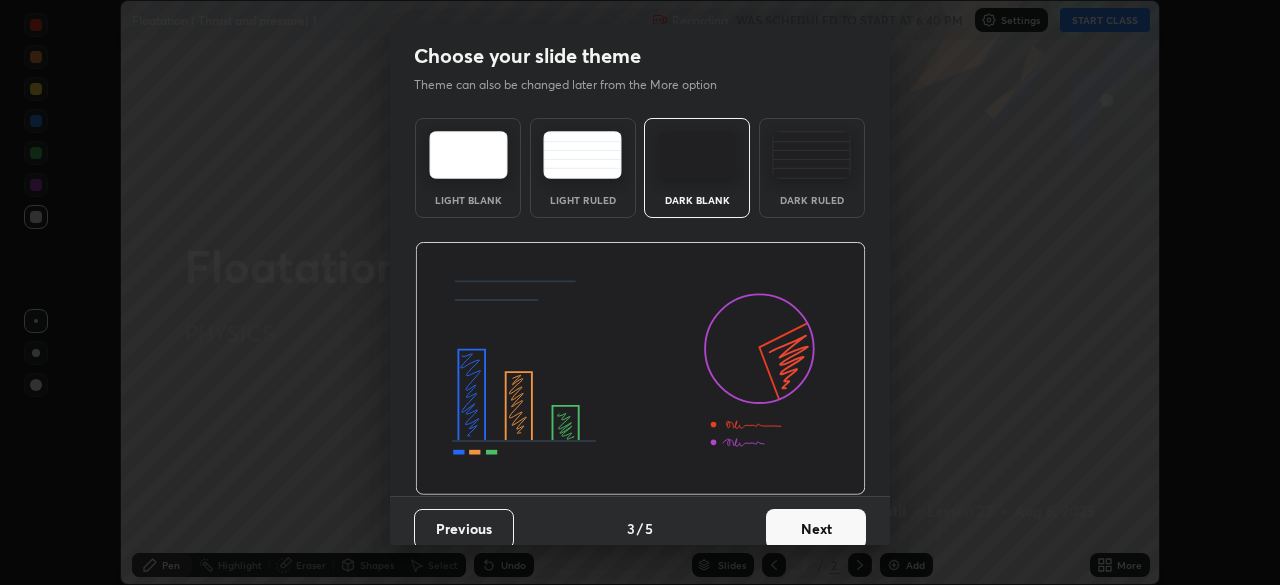 click on "Next" at bounding box center [816, 529] 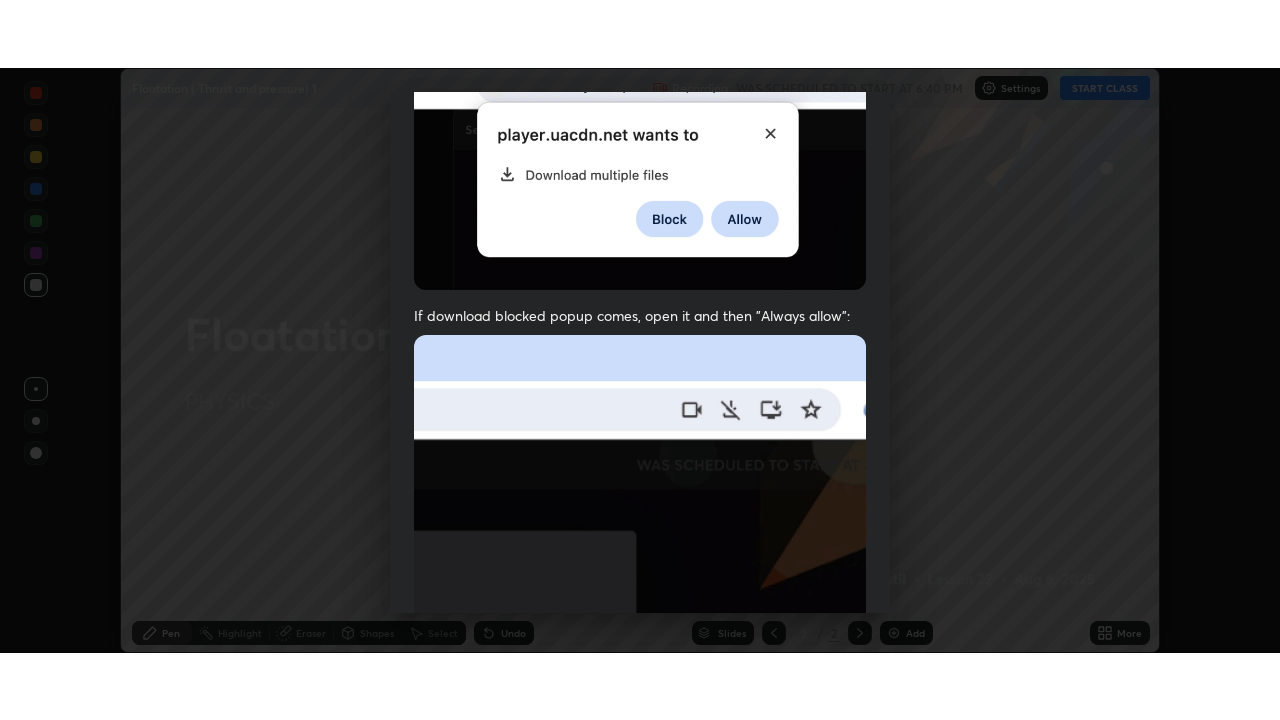 scroll, scrollTop: 479, scrollLeft: 0, axis: vertical 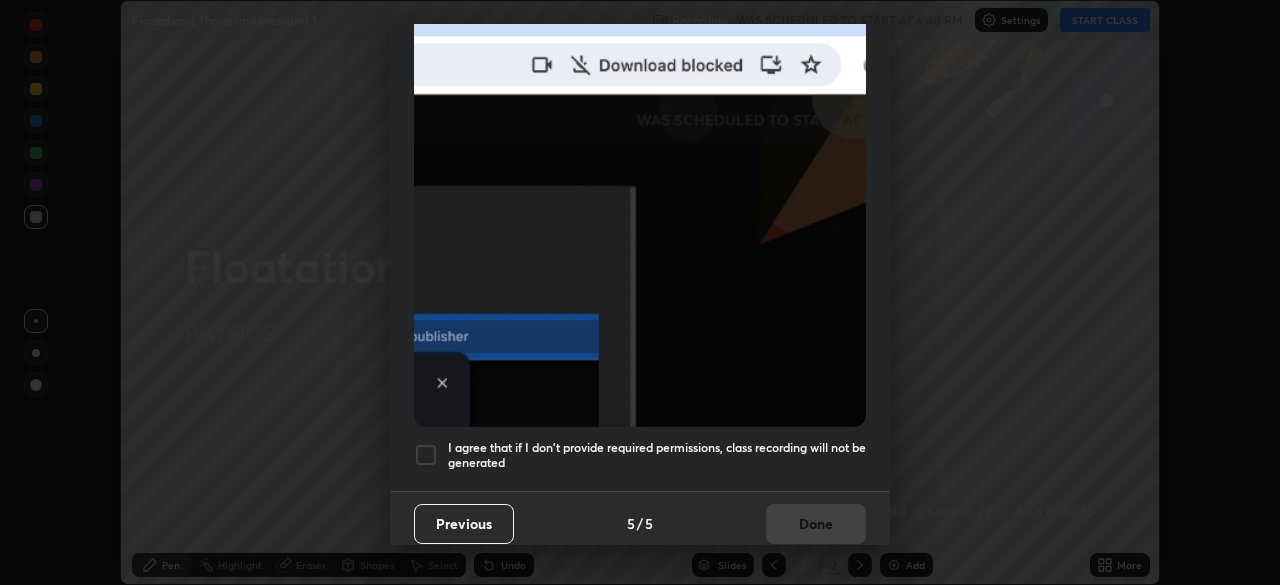 click at bounding box center (426, 455) 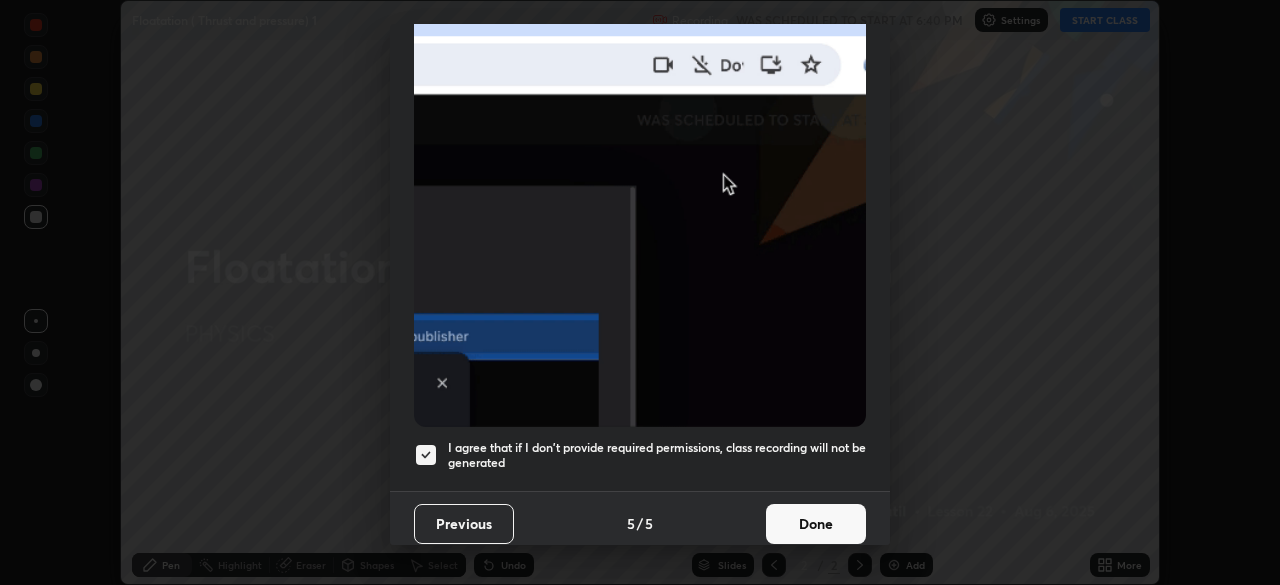 click on "Done" at bounding box center (816, 524) 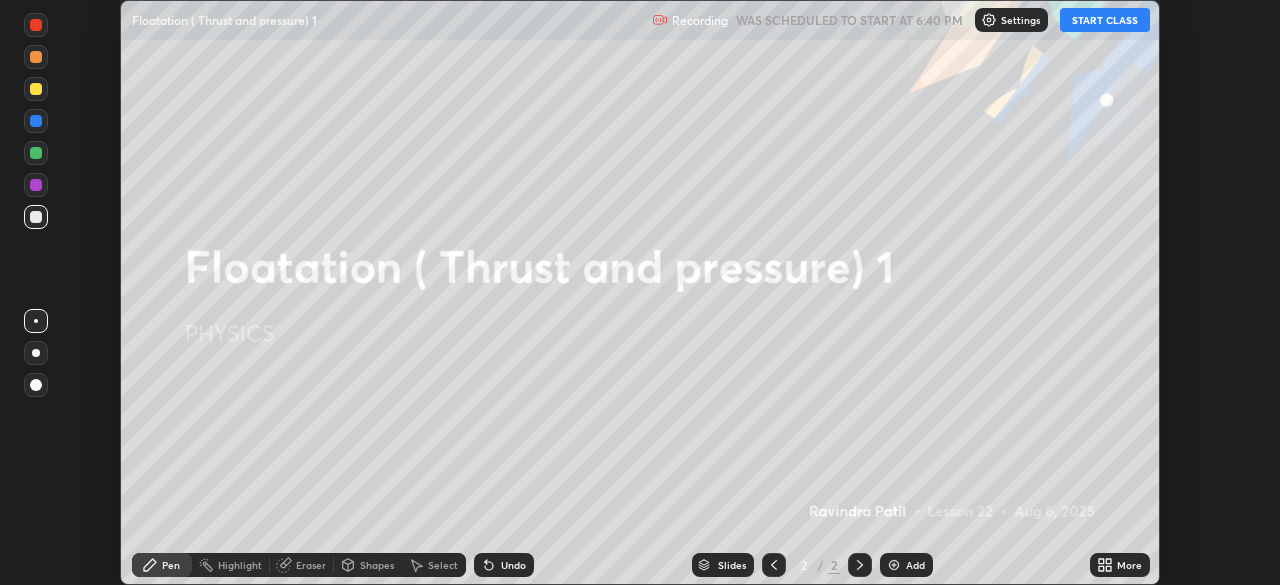 click on "START CLASS" at bounding box center [1105, 20] 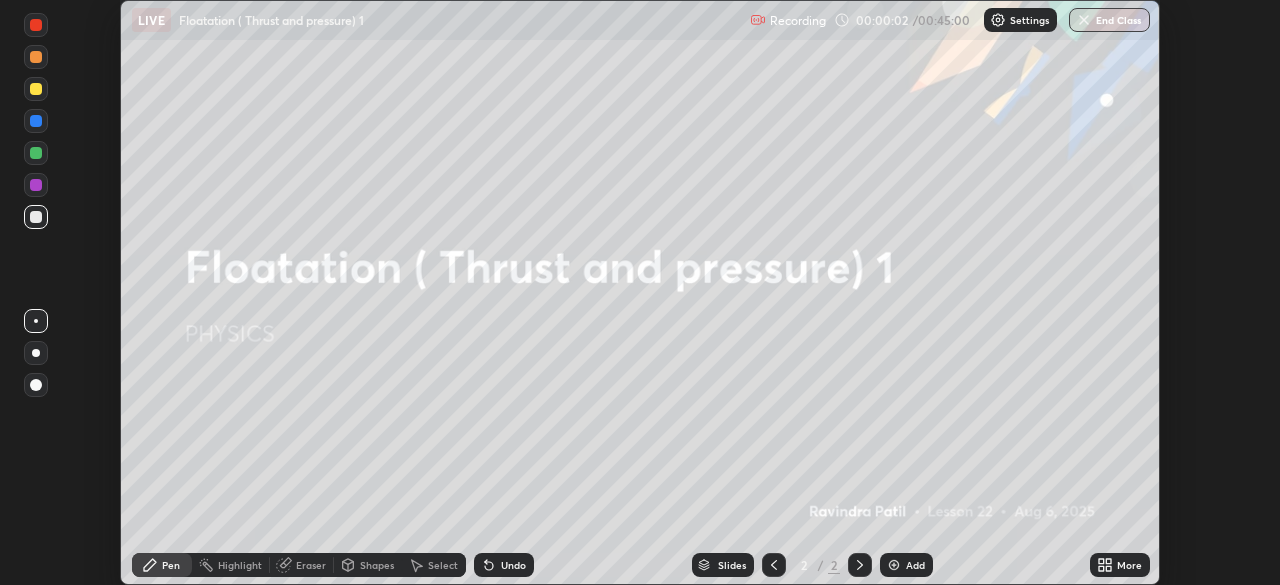 click 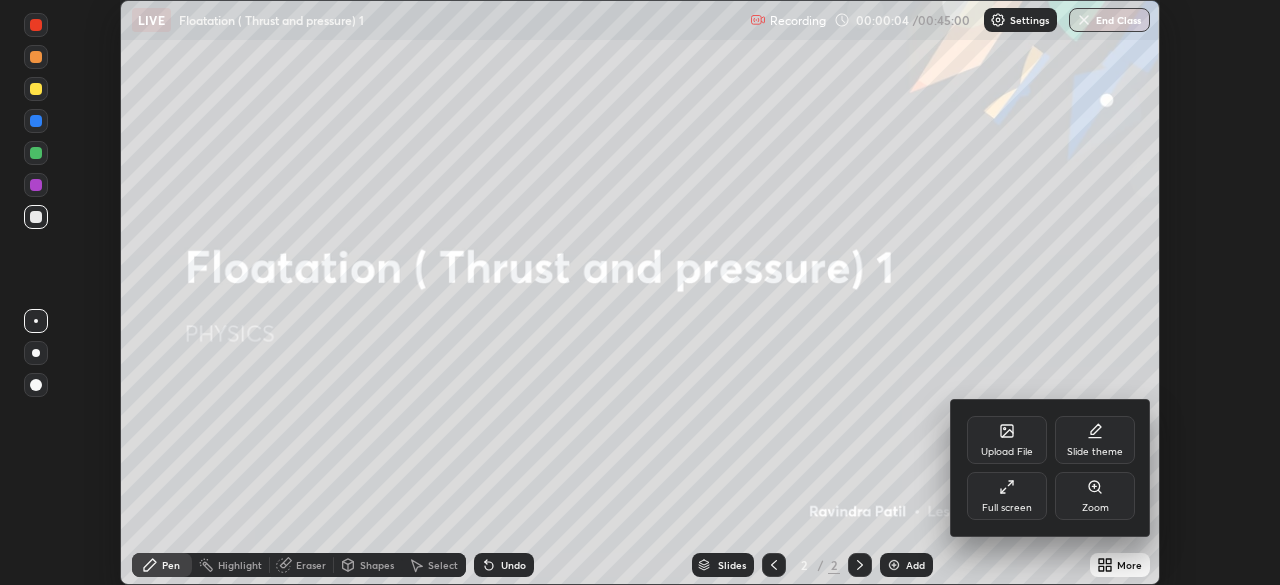 click on "Full screen" at bounding box center [1007, 508] 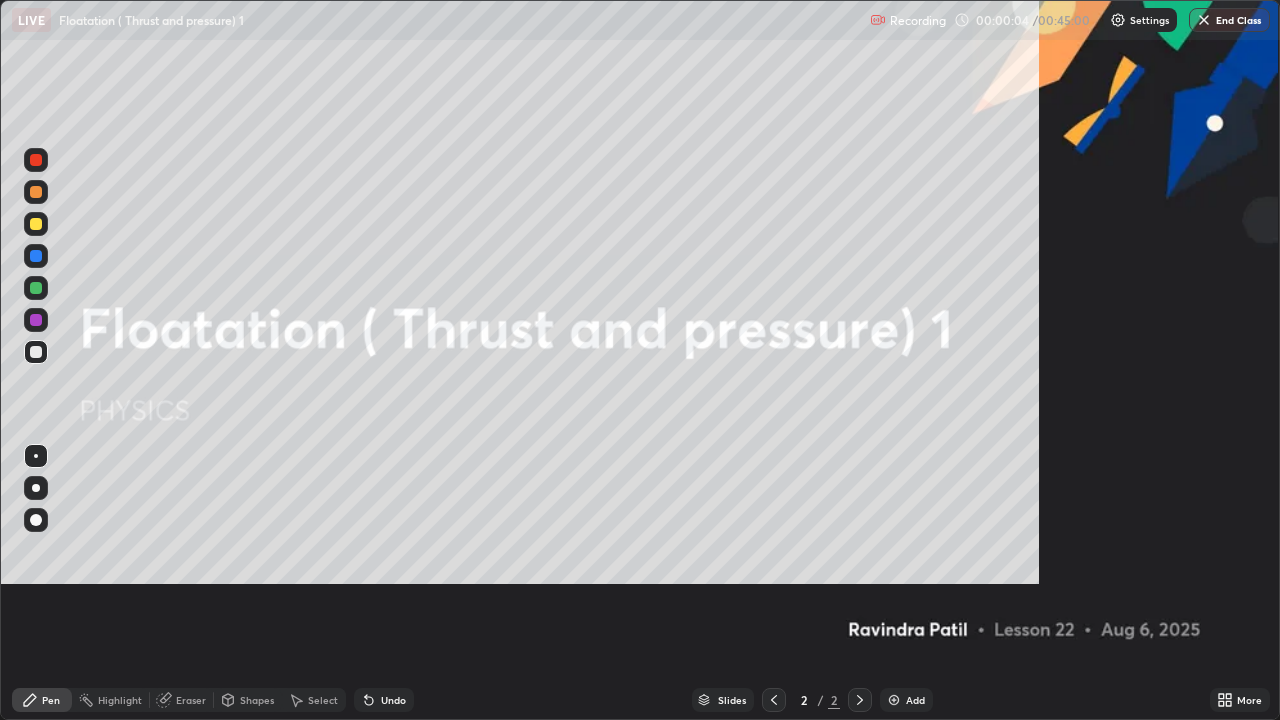 scroll, scrollTop: 99280, scrollLeft: 98720, axis: both 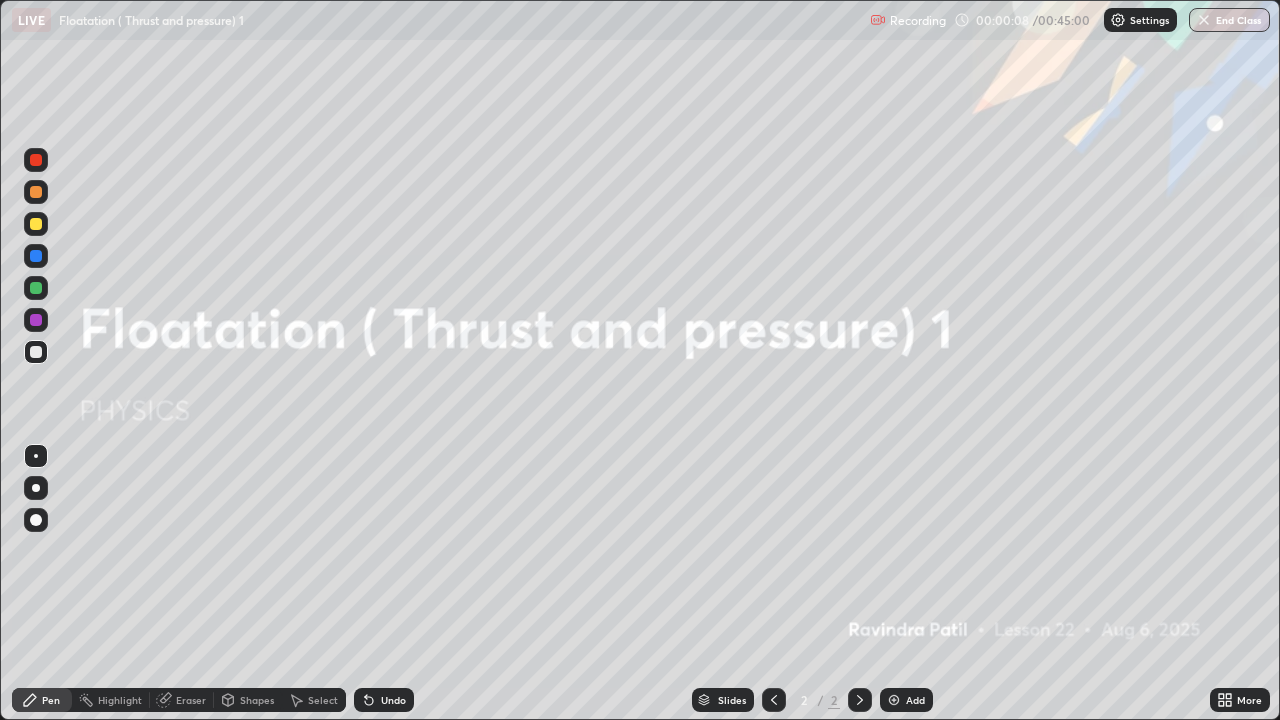 click 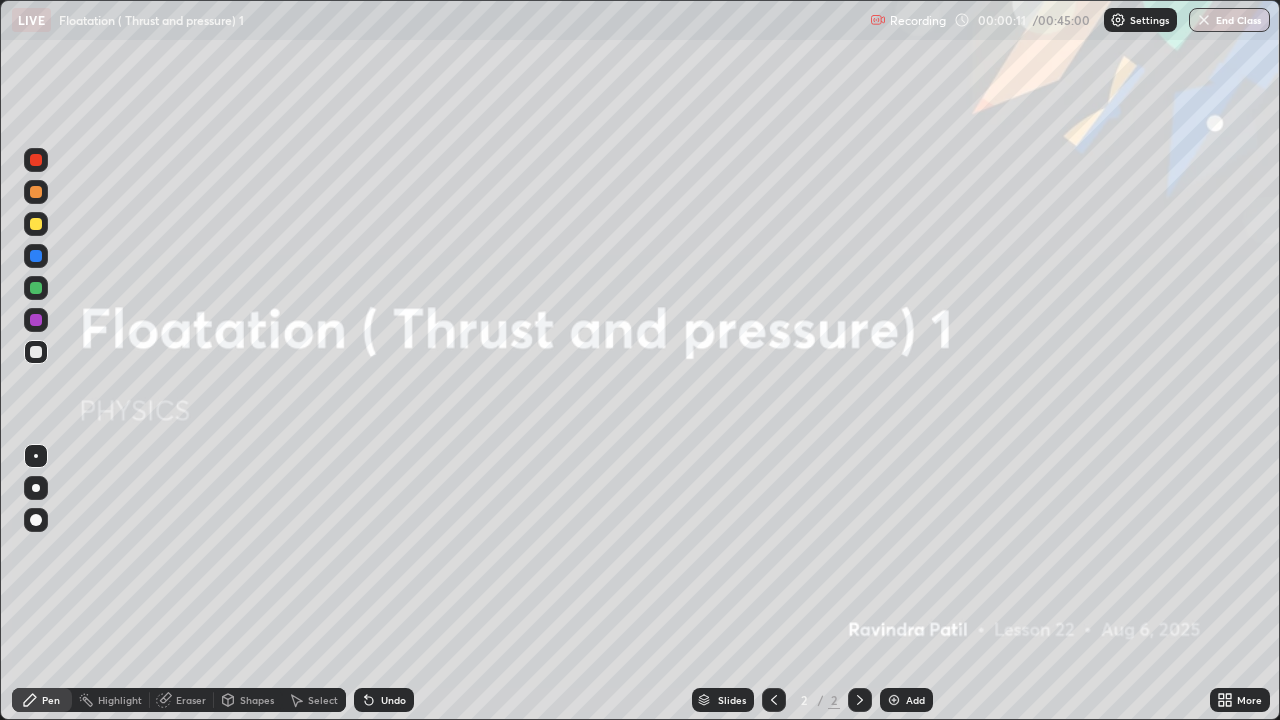 click on "Add" at bounding box center (915, 700) 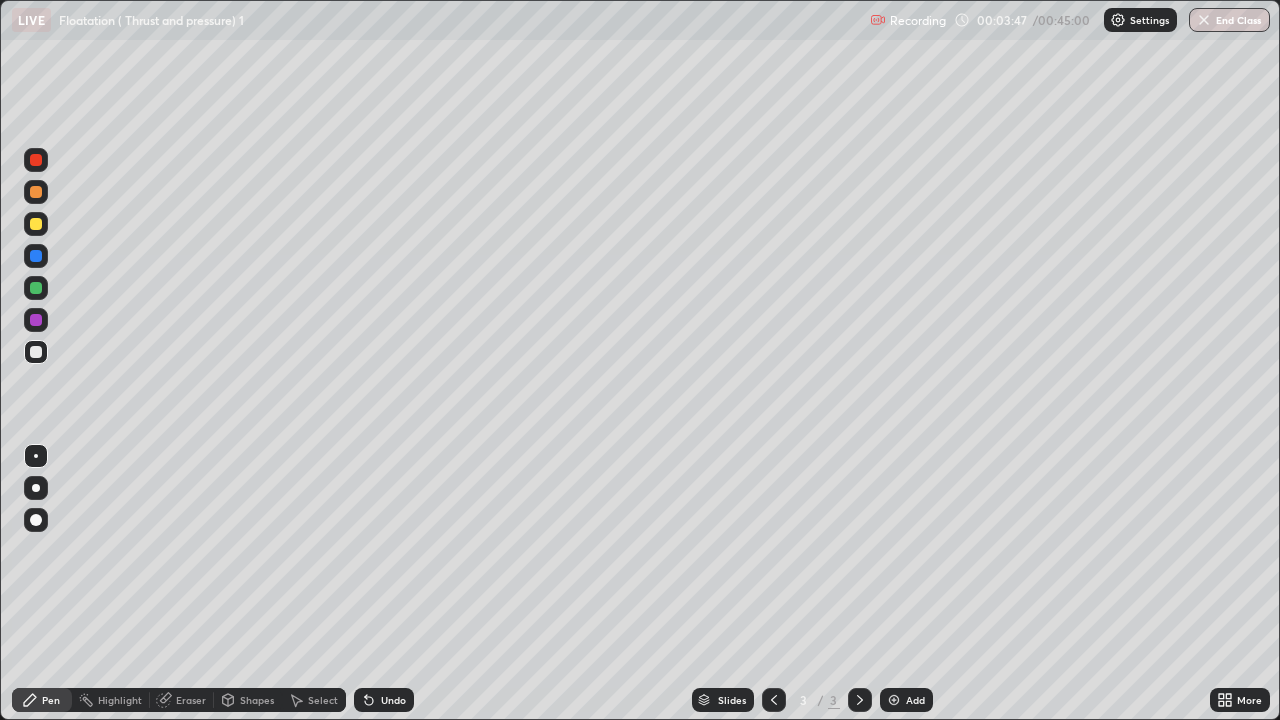 click at bounding box center (36, 320) 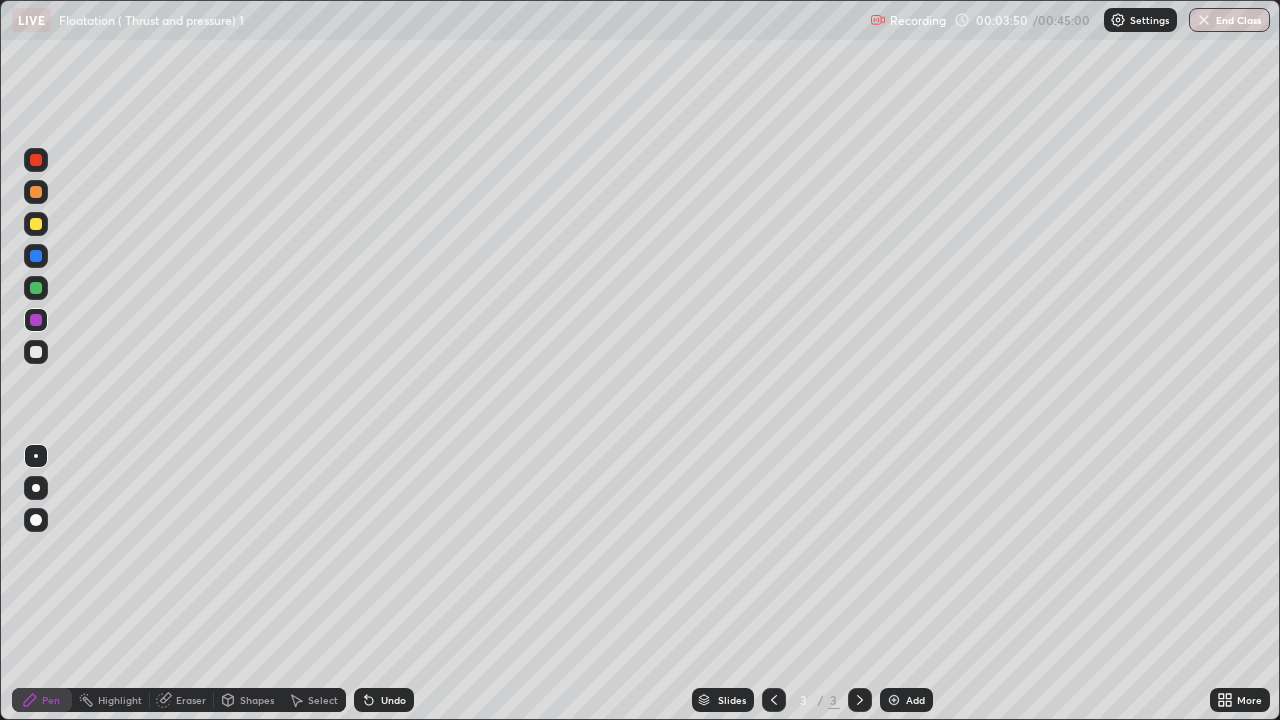 click at bounding box center (36, 224) 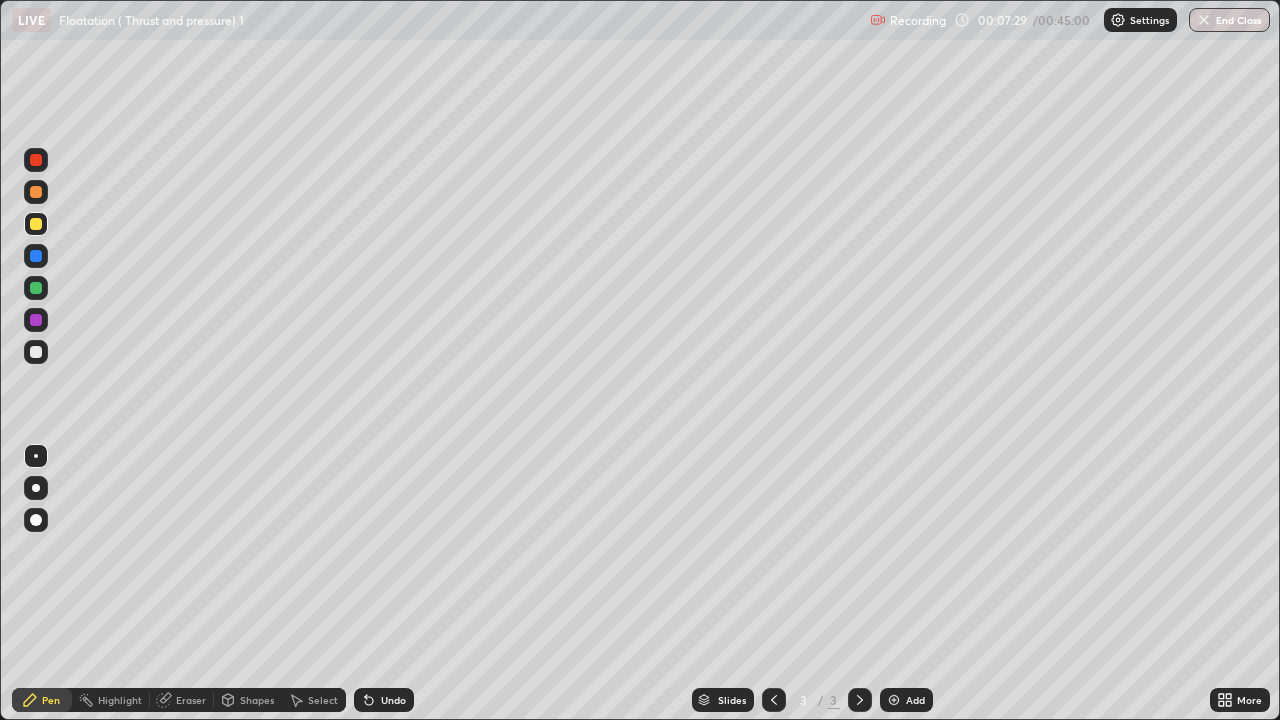 click at bounding box center [36, 288] 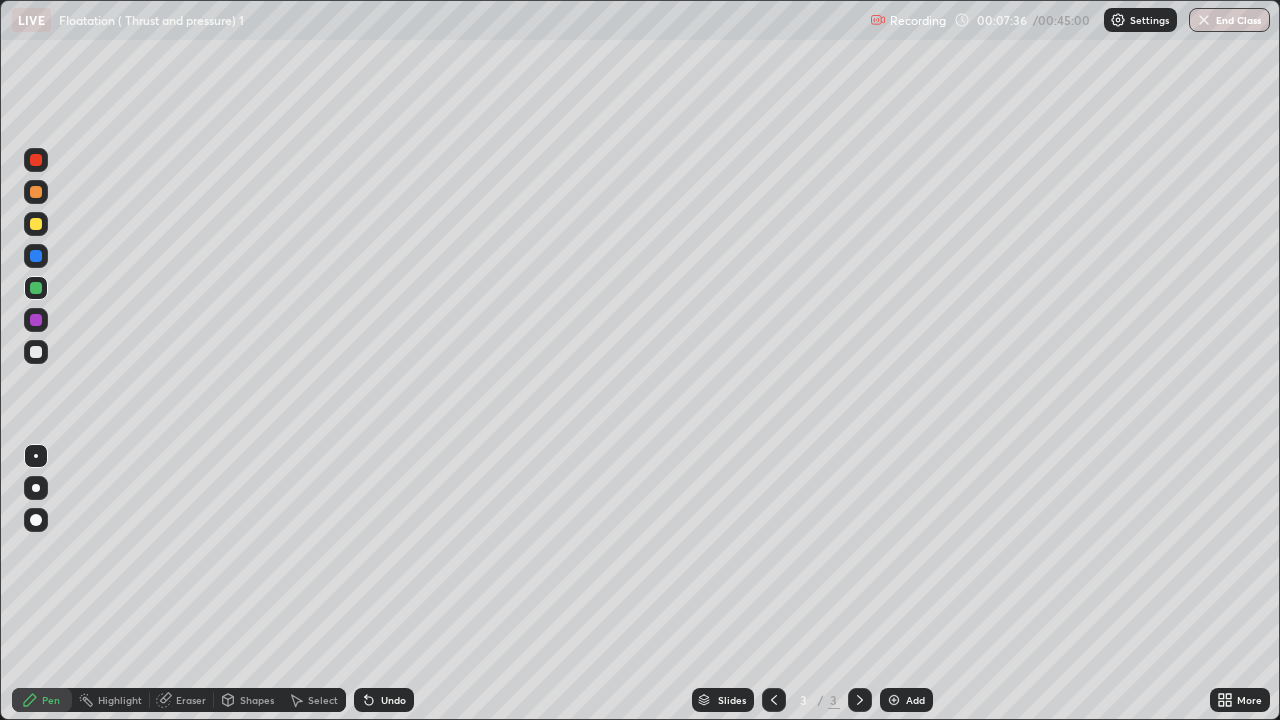 click on "Undo" at bounding box center (393, 700) 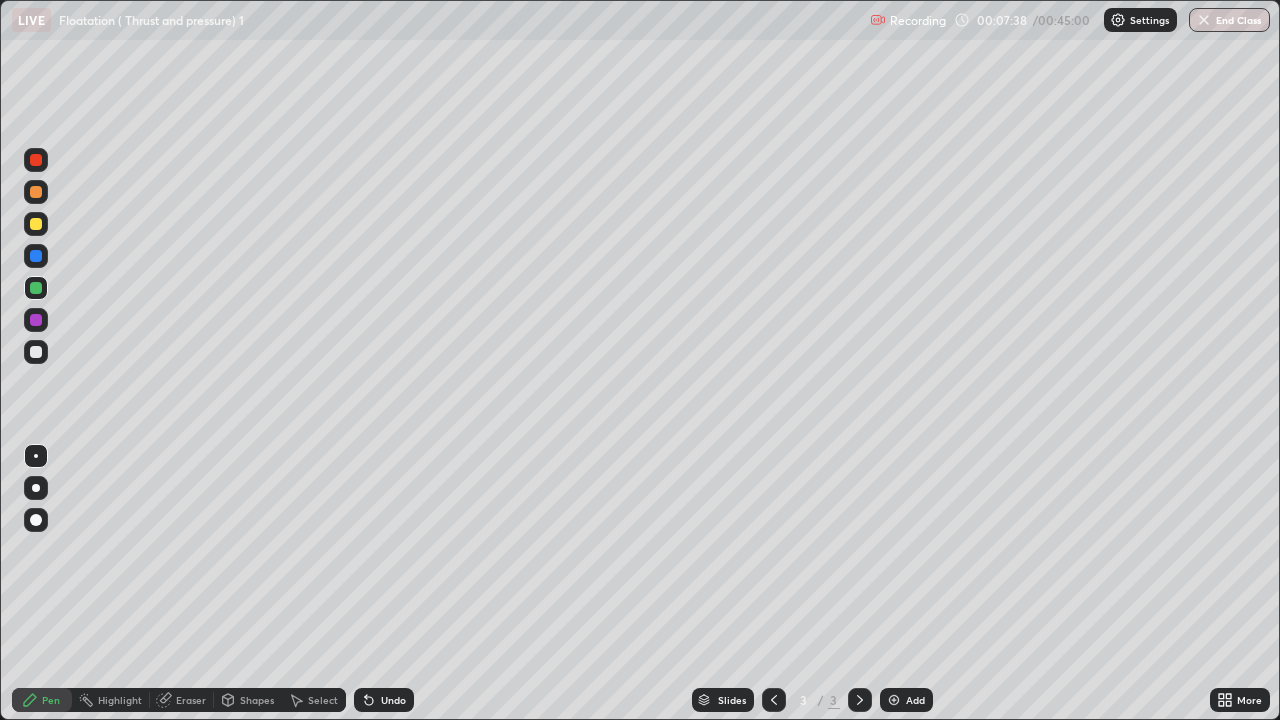 click on "Undo" at bounding box center [393, 700] 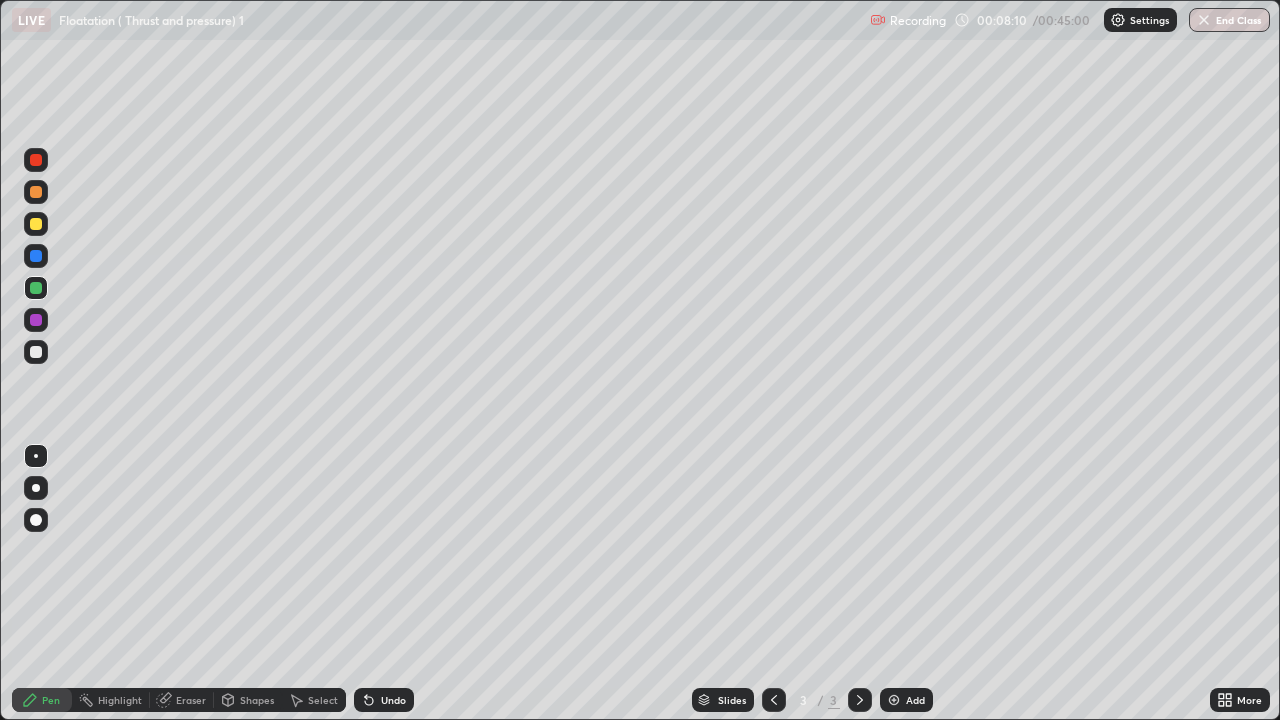 click on "Undo" at bounding box center (393, 700) 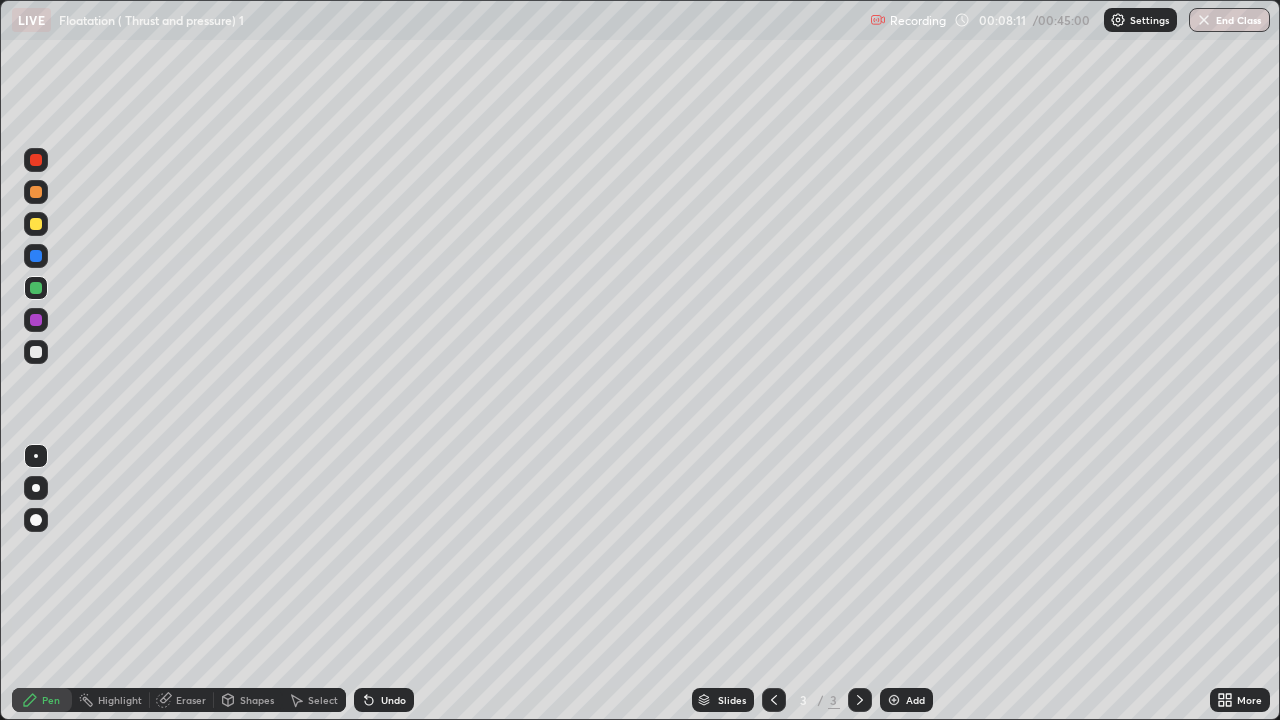 click on "Undo" at bounding box center (384, 700) 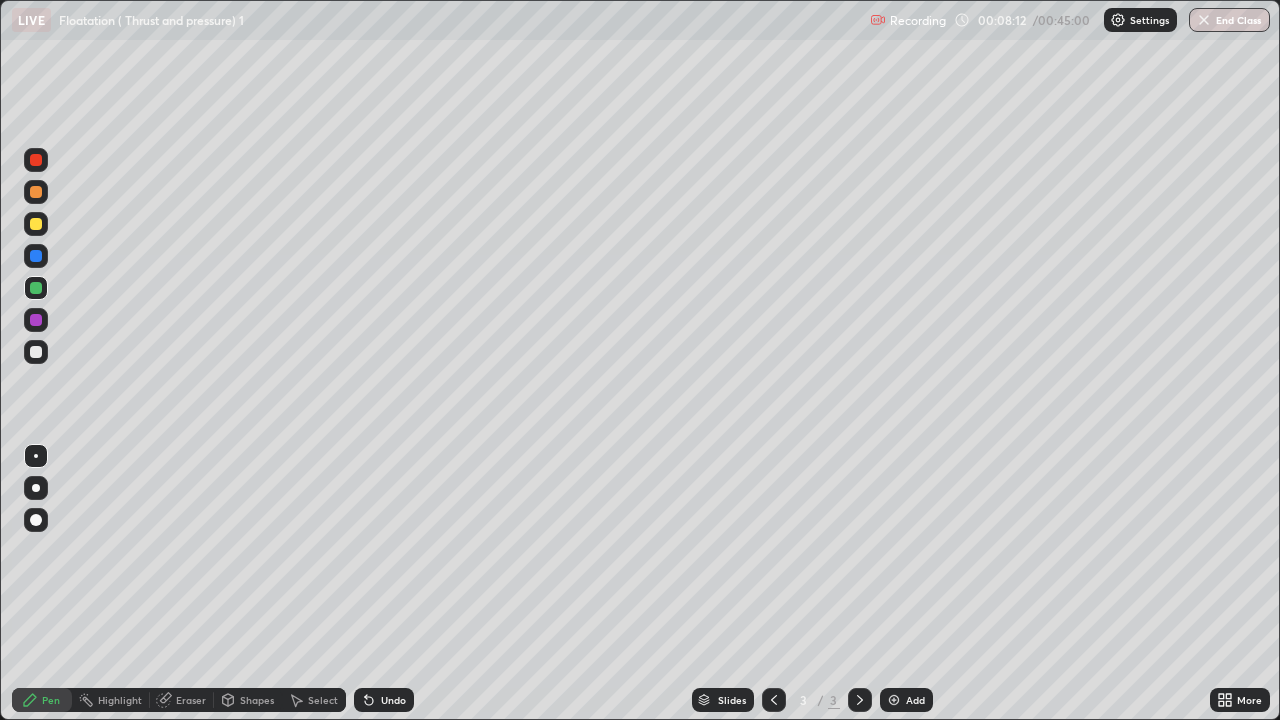 click on "Undo" at bounding box center [384, 700] 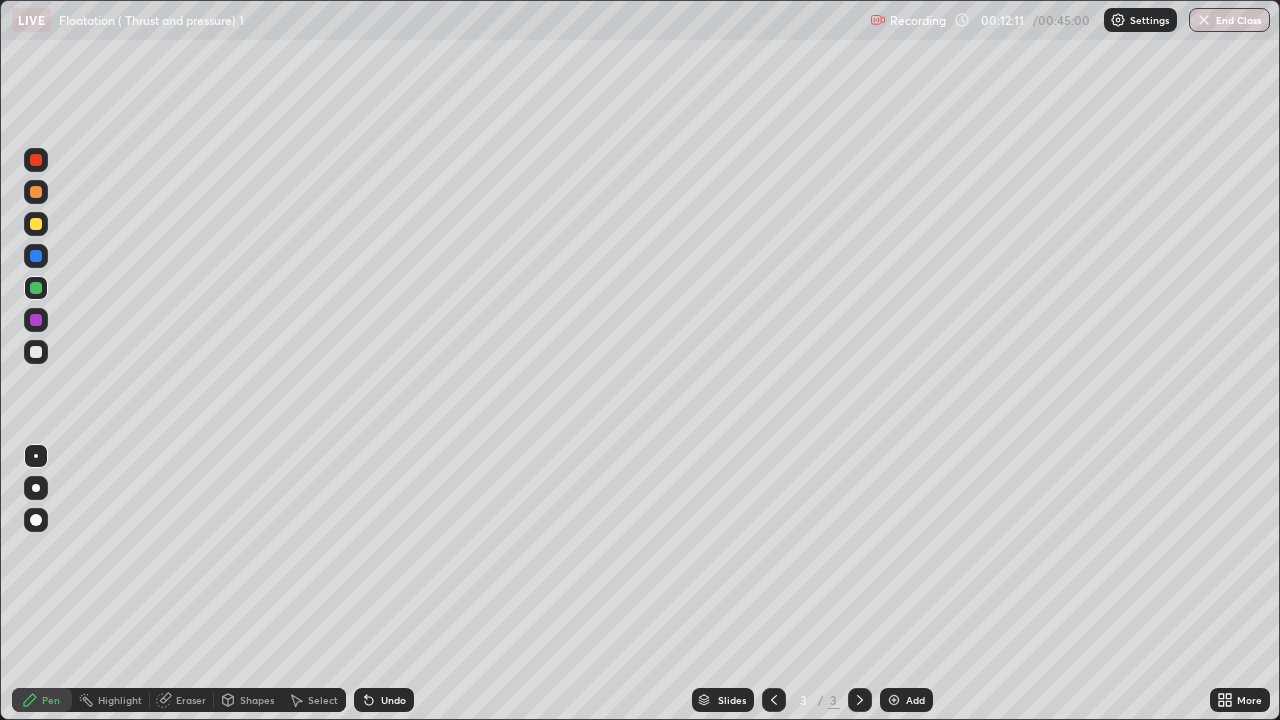 click on "Add" at bounding box center (906, 700) 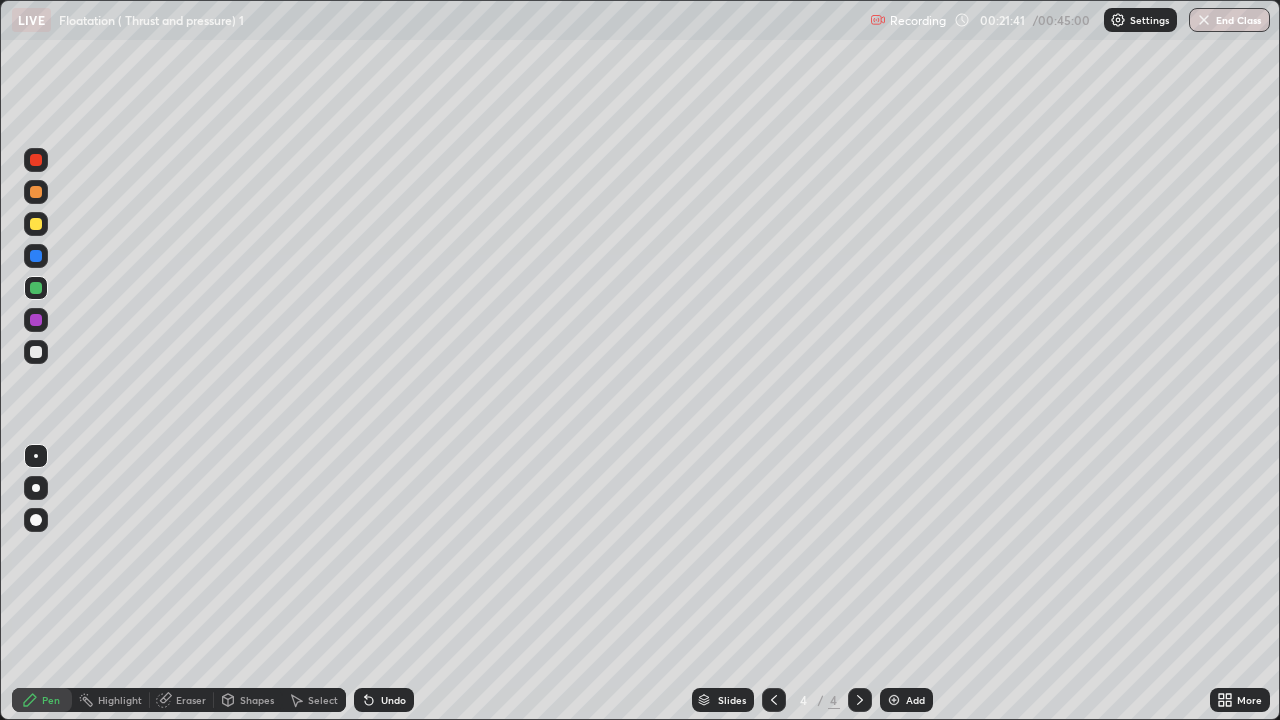 click on "Add" at bounding box center [915, 700] 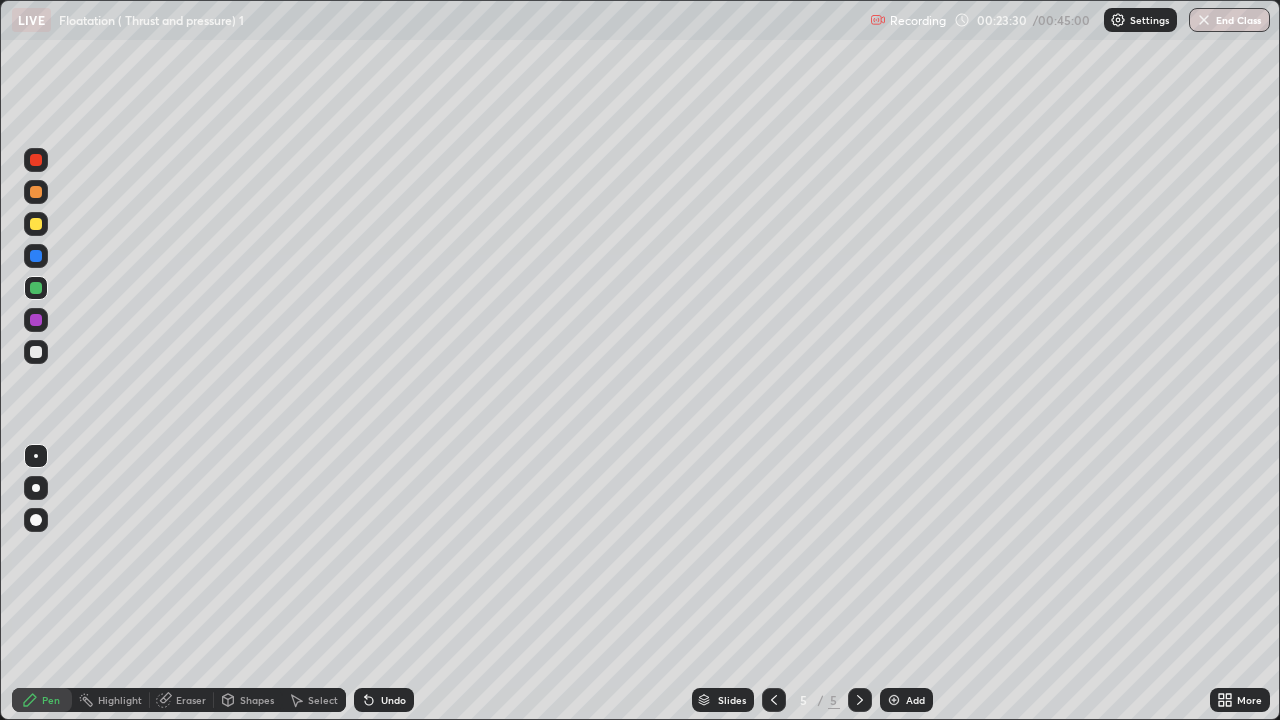 click on "Undo" at bounding box center (393, 700) 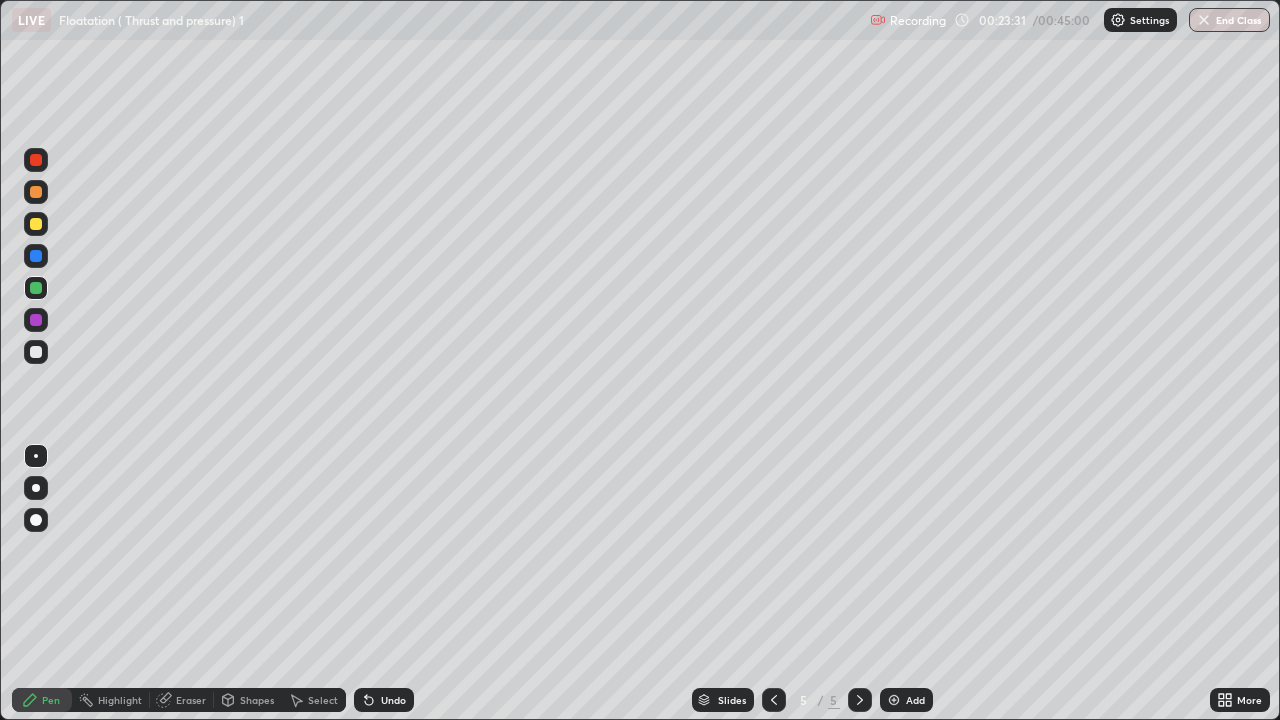 click on "Undo" at bounding box center (393, 700) 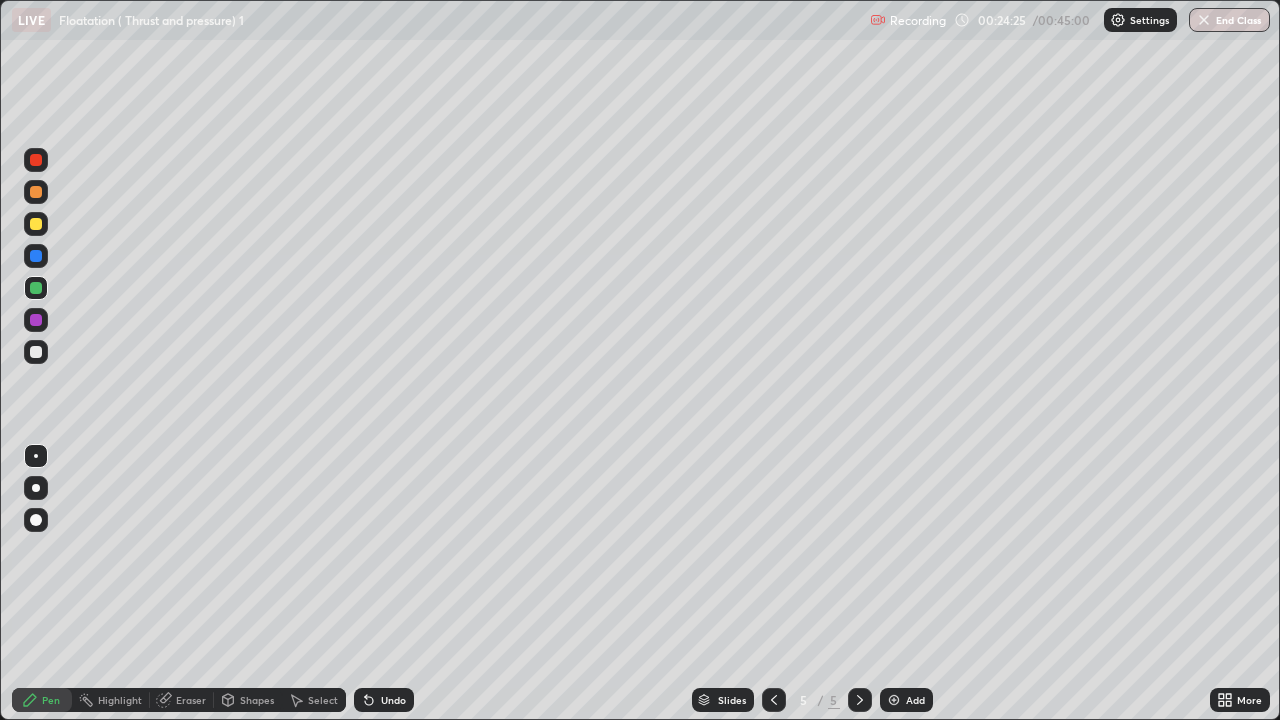 click at bounding box center (36, 320) 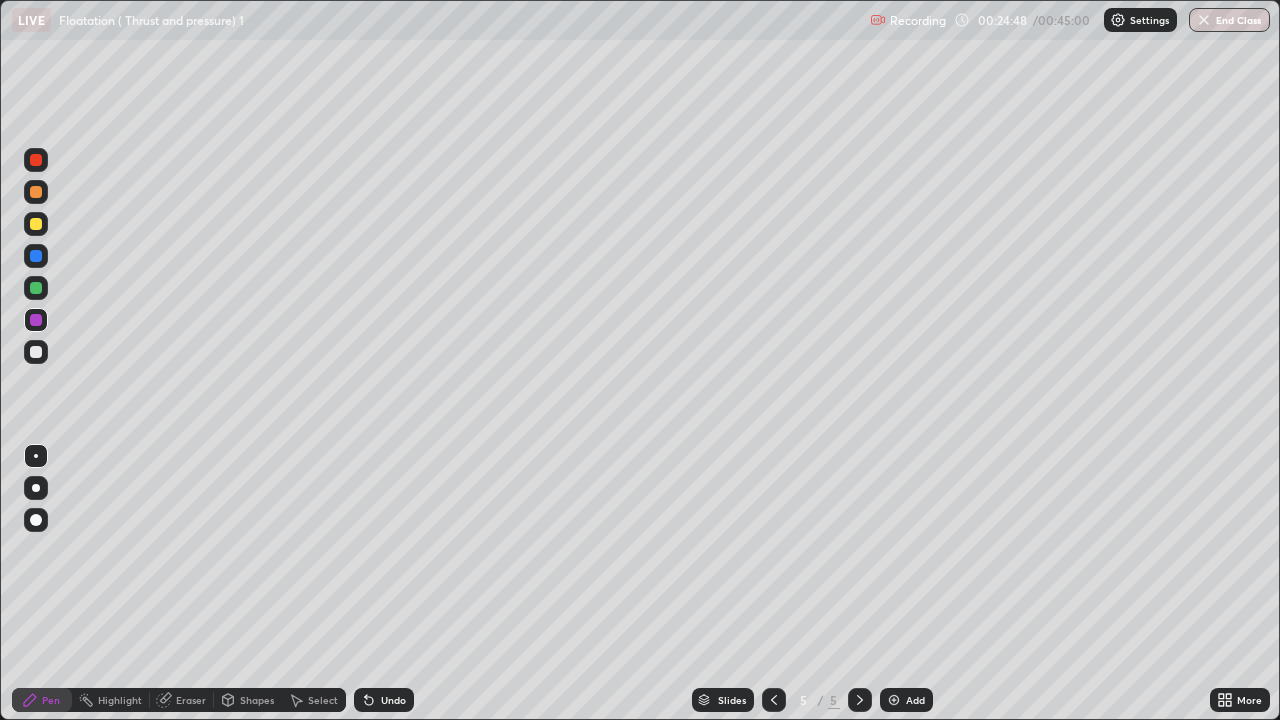 click at bounding box center (36, 352) 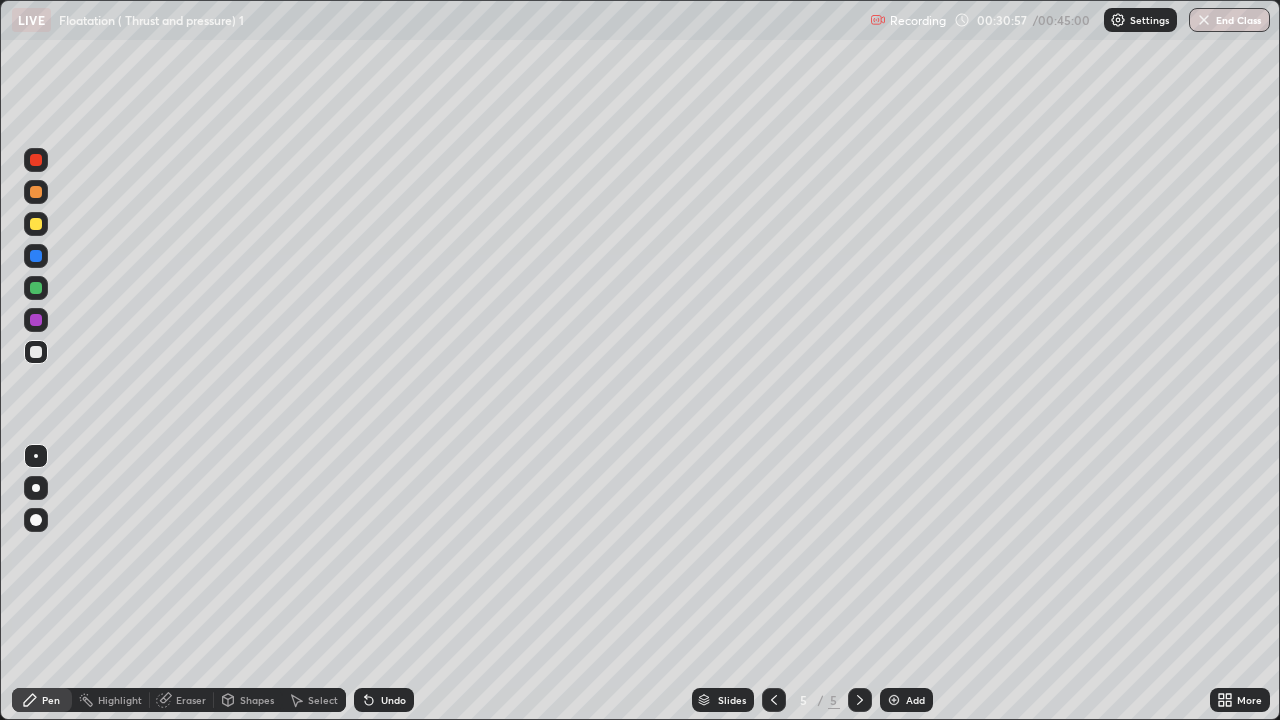 click on "Add" at bounding box center [906, 700] 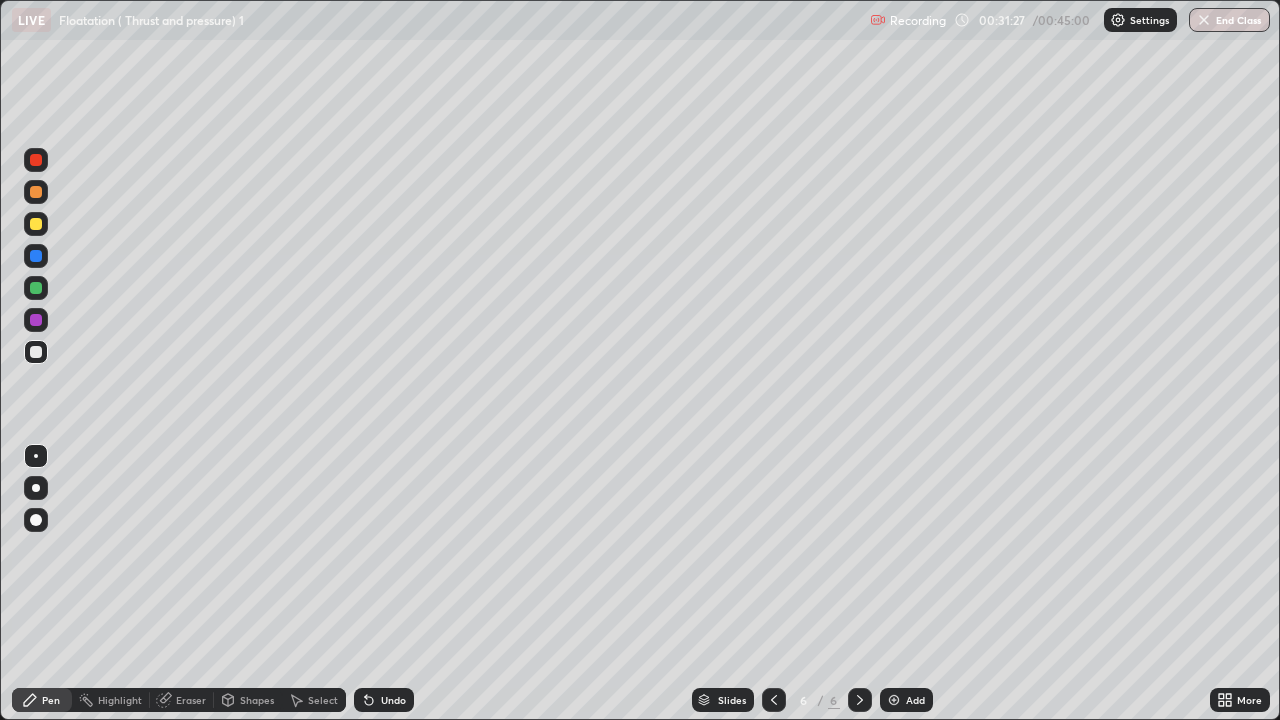 click at bounding box center (36, 320) 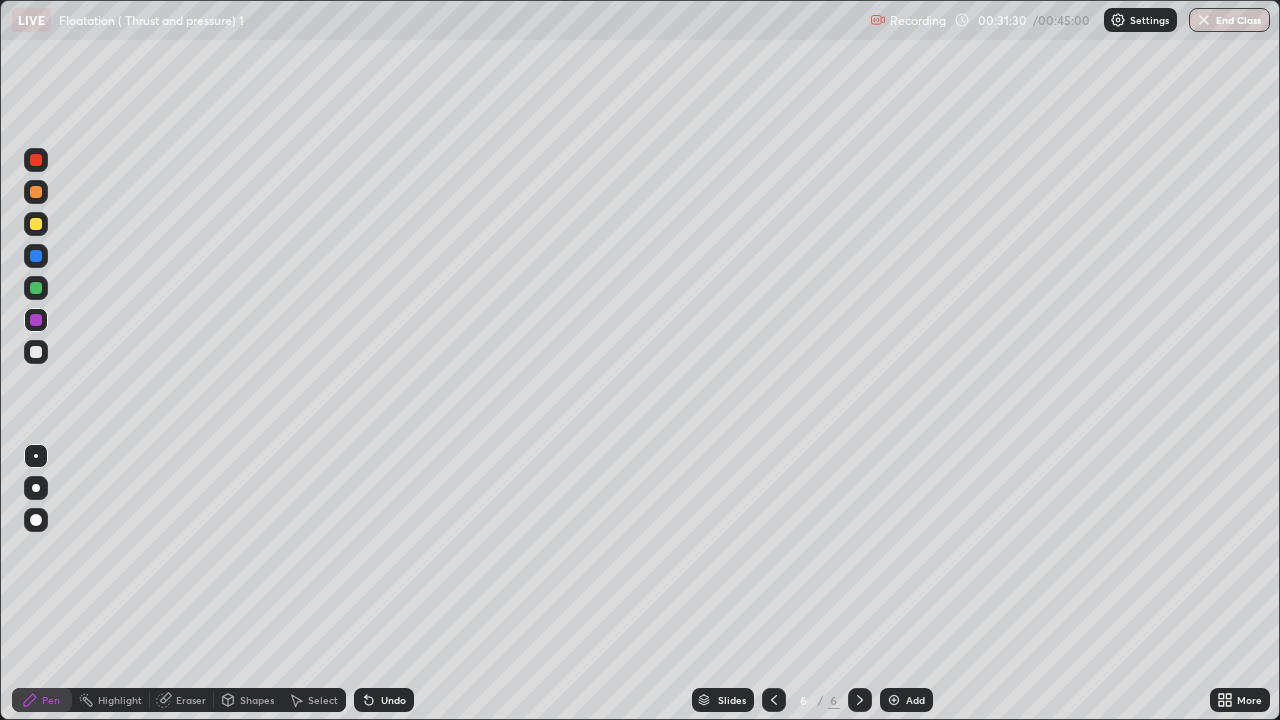 click at bounding box center (36, 288) 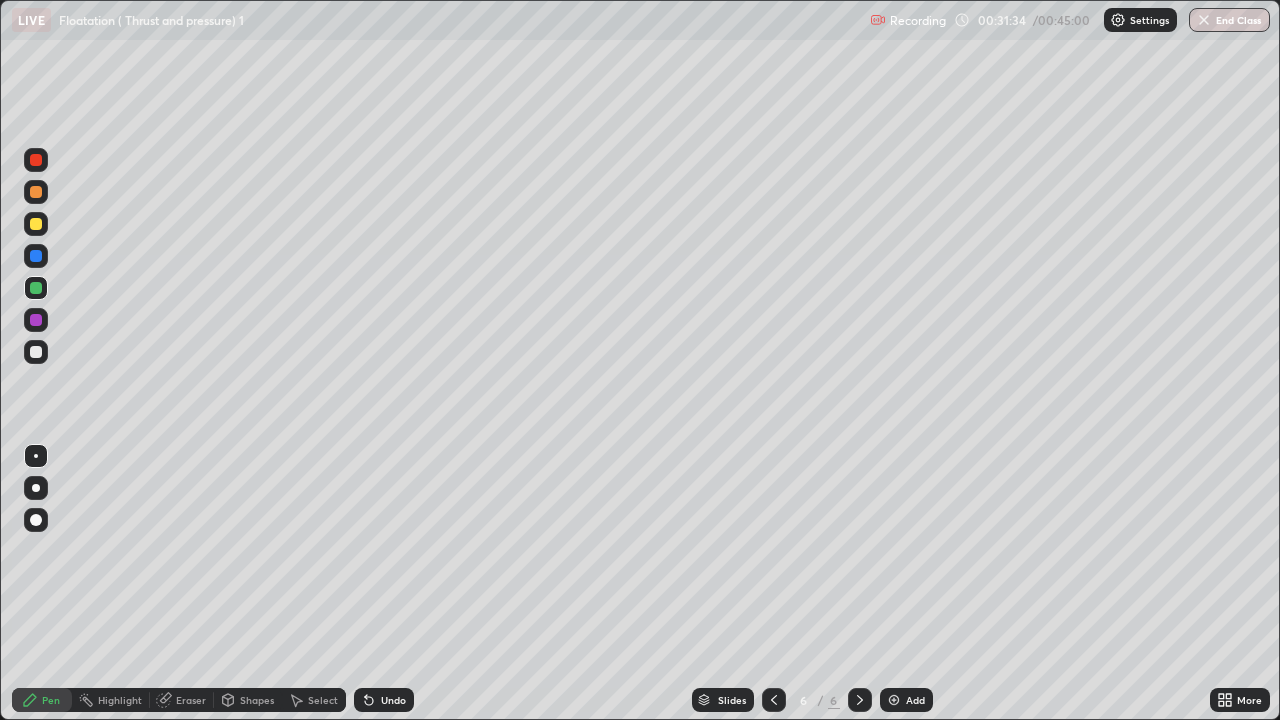 click at bounding box center [36, 320] 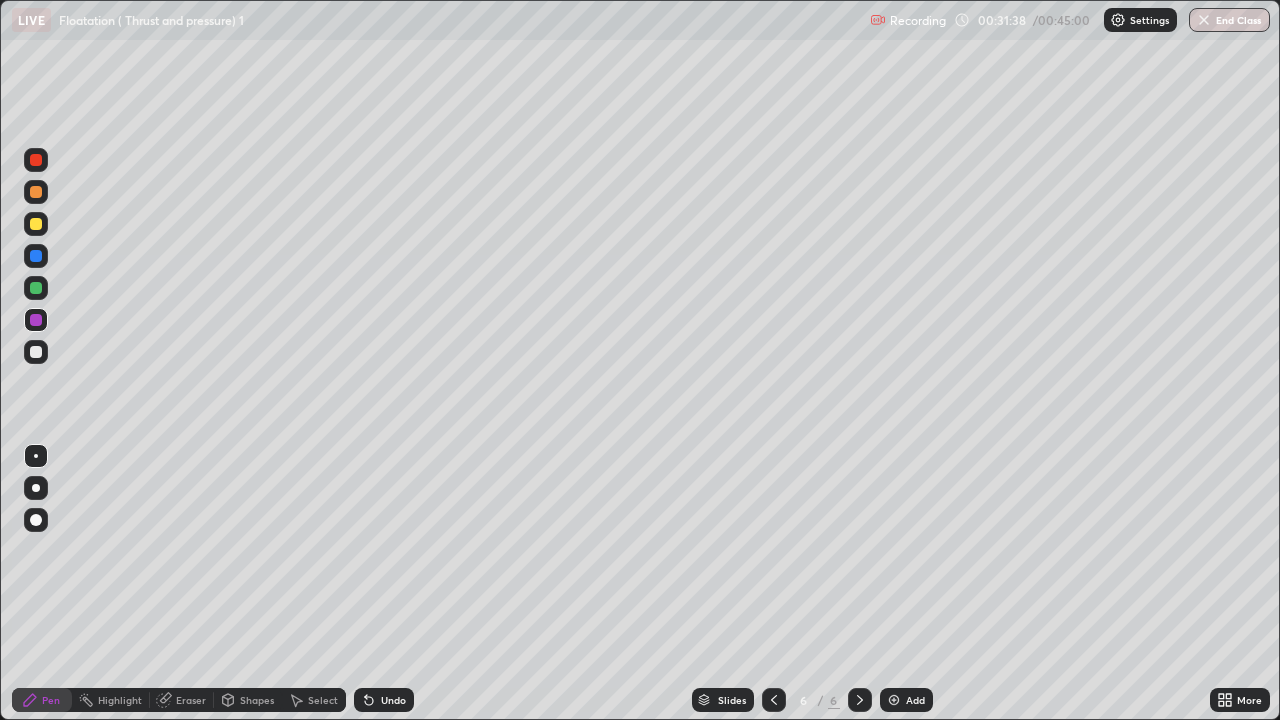 click at bounding box center [36, 352] 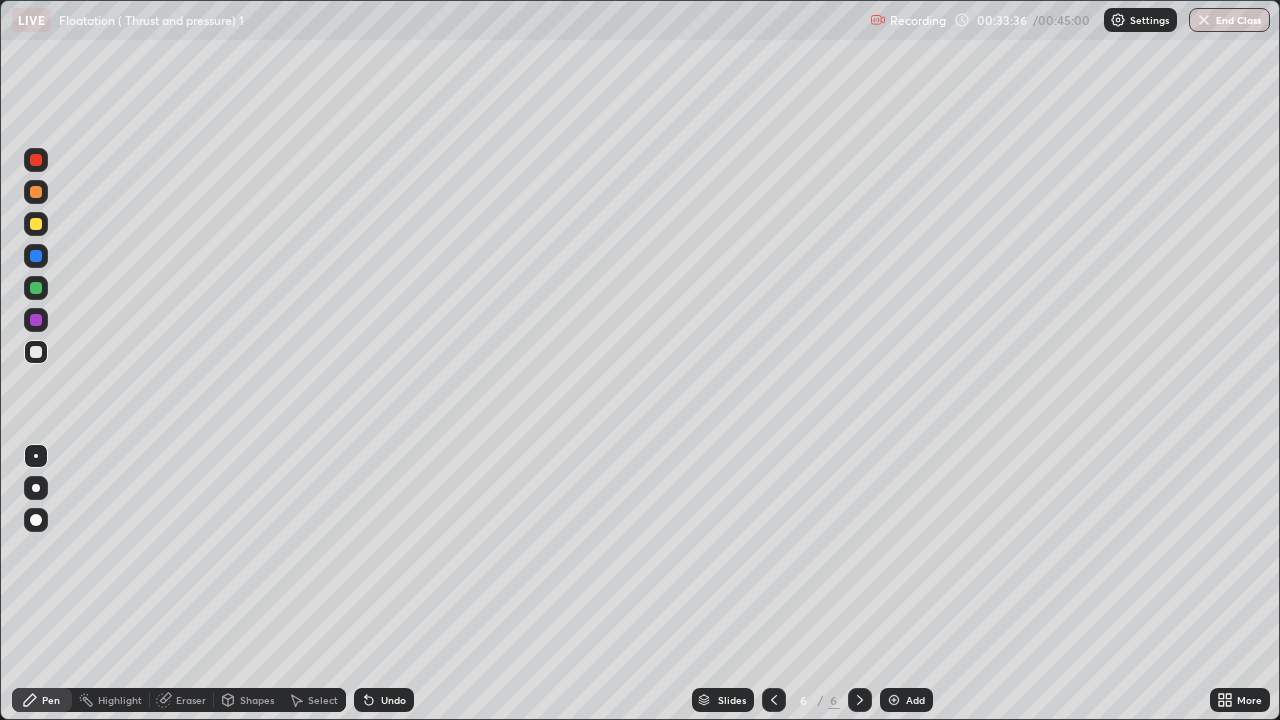 click on "Undo" at bounding box center [393, 700] 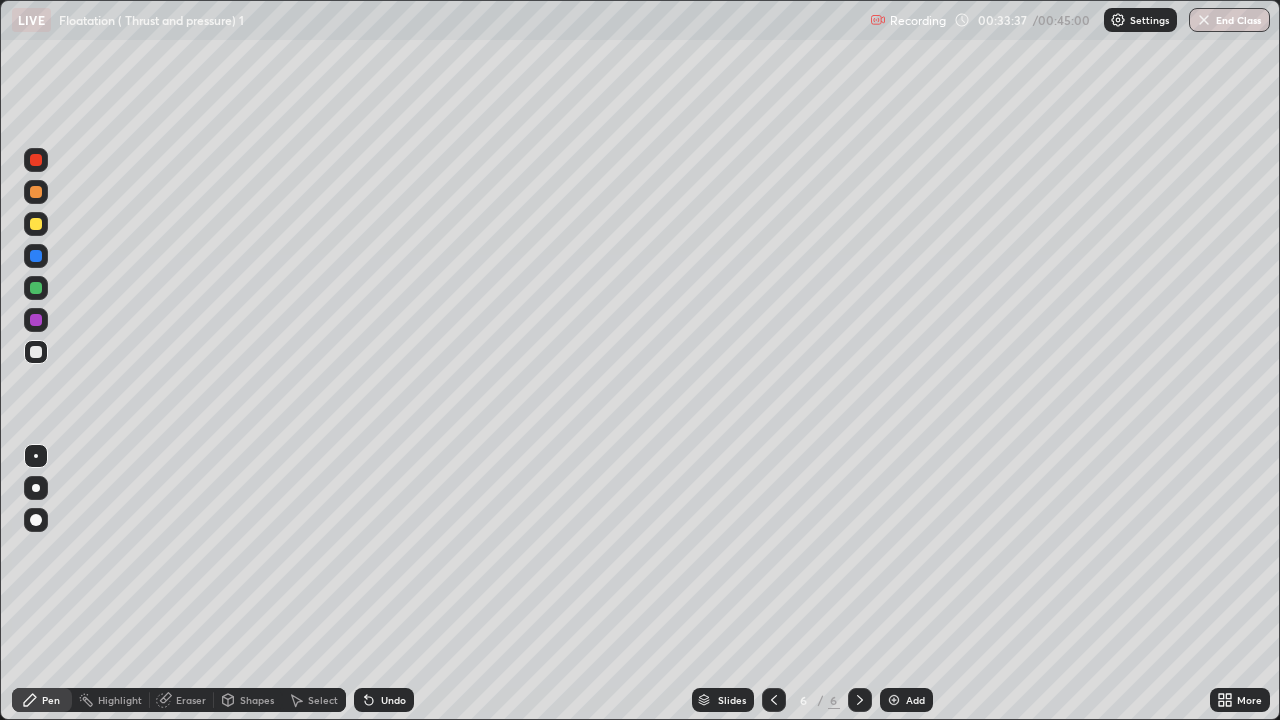 click on "Undo" at bounding box center (393, 700) 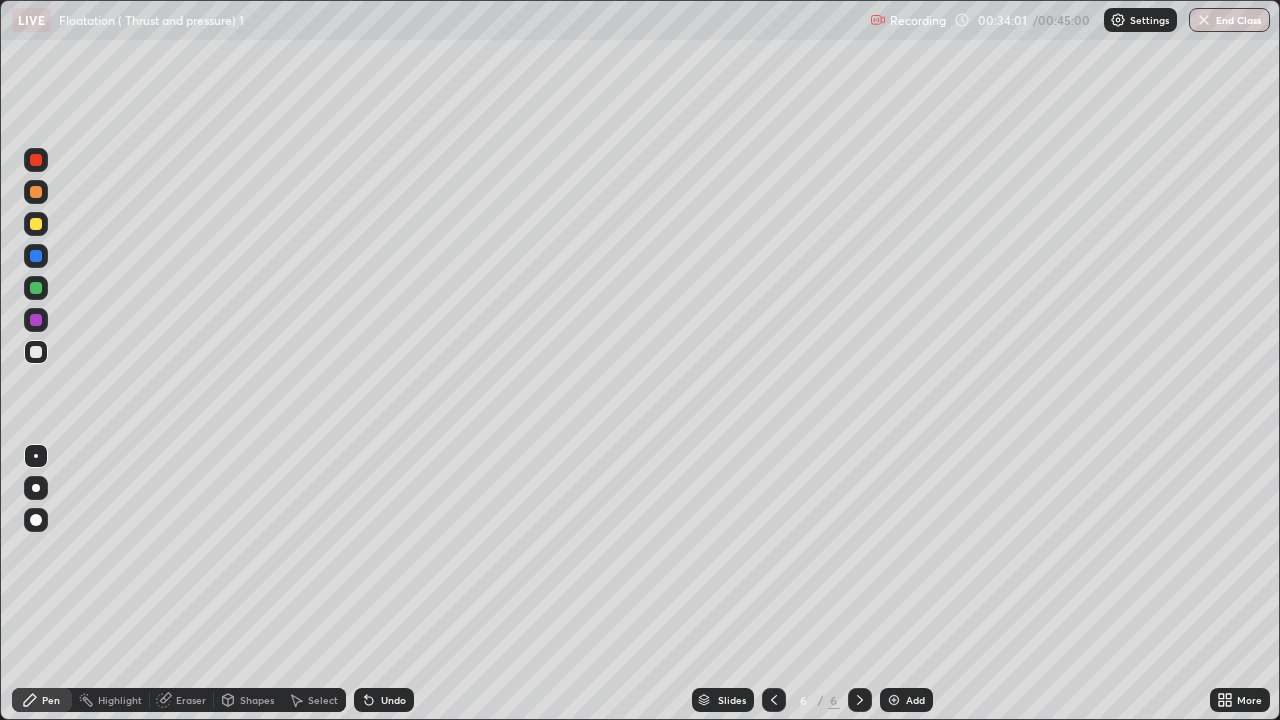 click on "Undo" at bounding box center (393, 700) 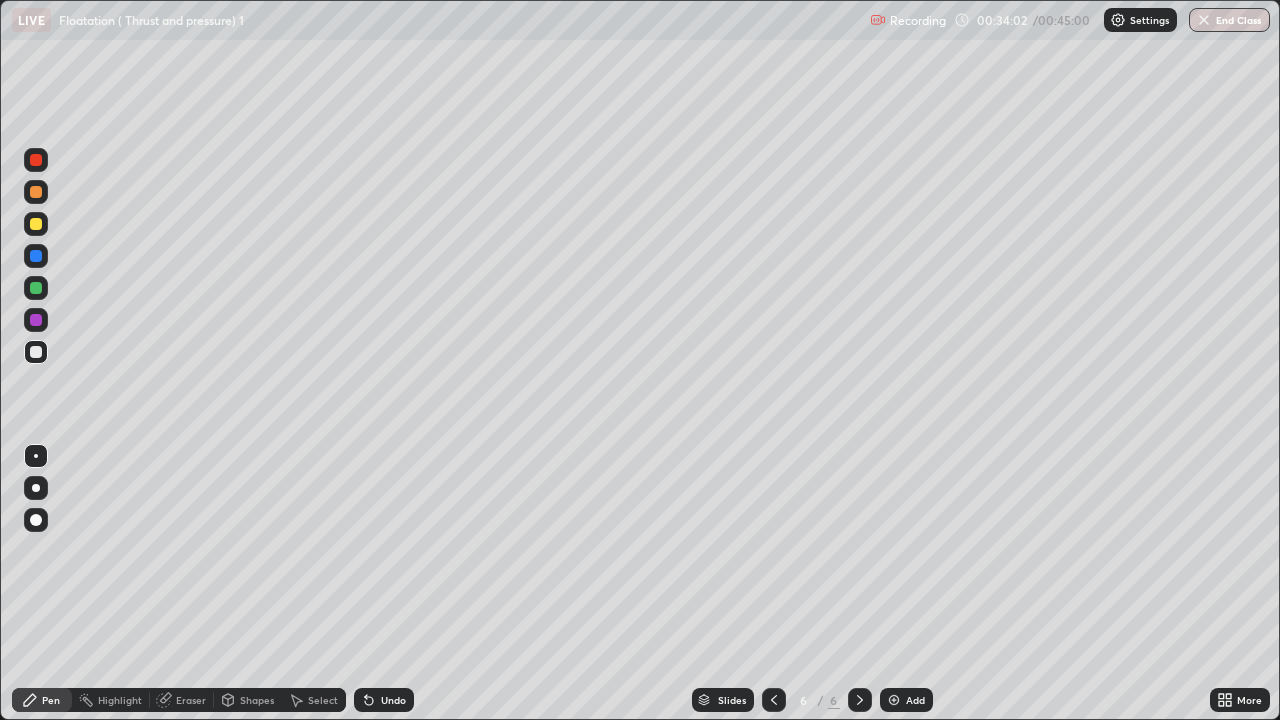 click on "Undo" at bounding box center [393, 700] 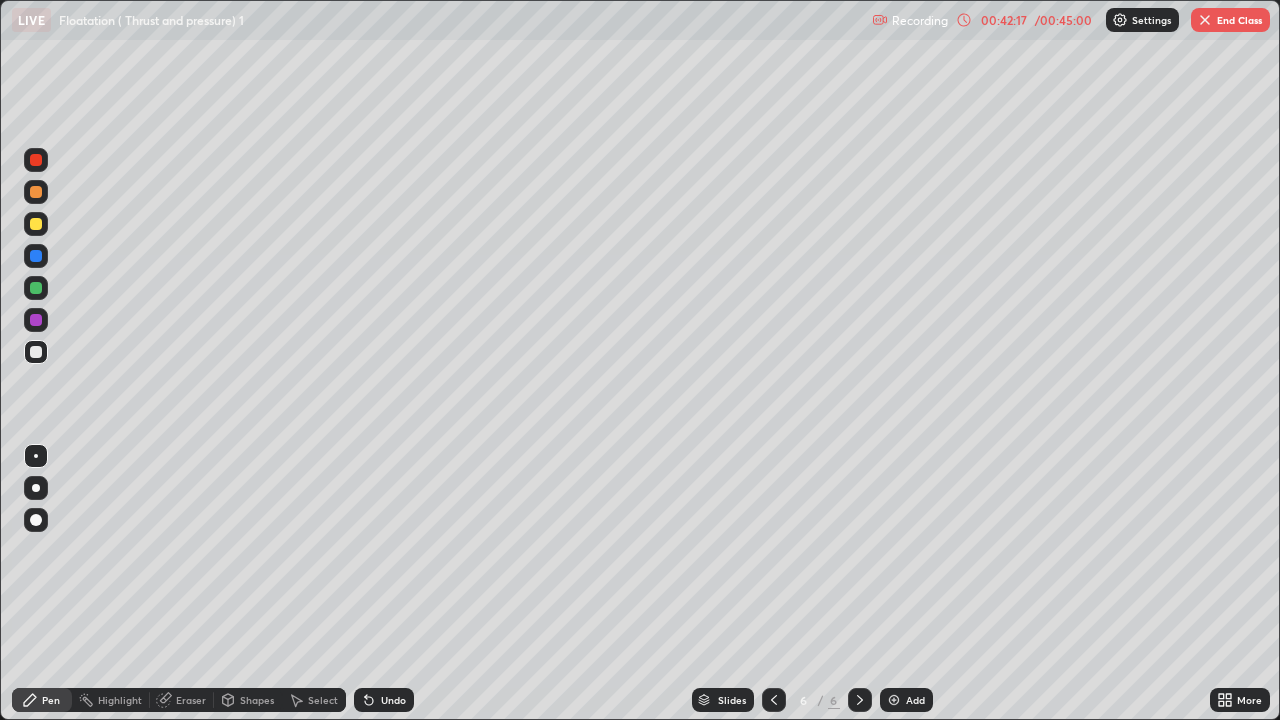 click on "End Class" at bounding box center [1230, 20] 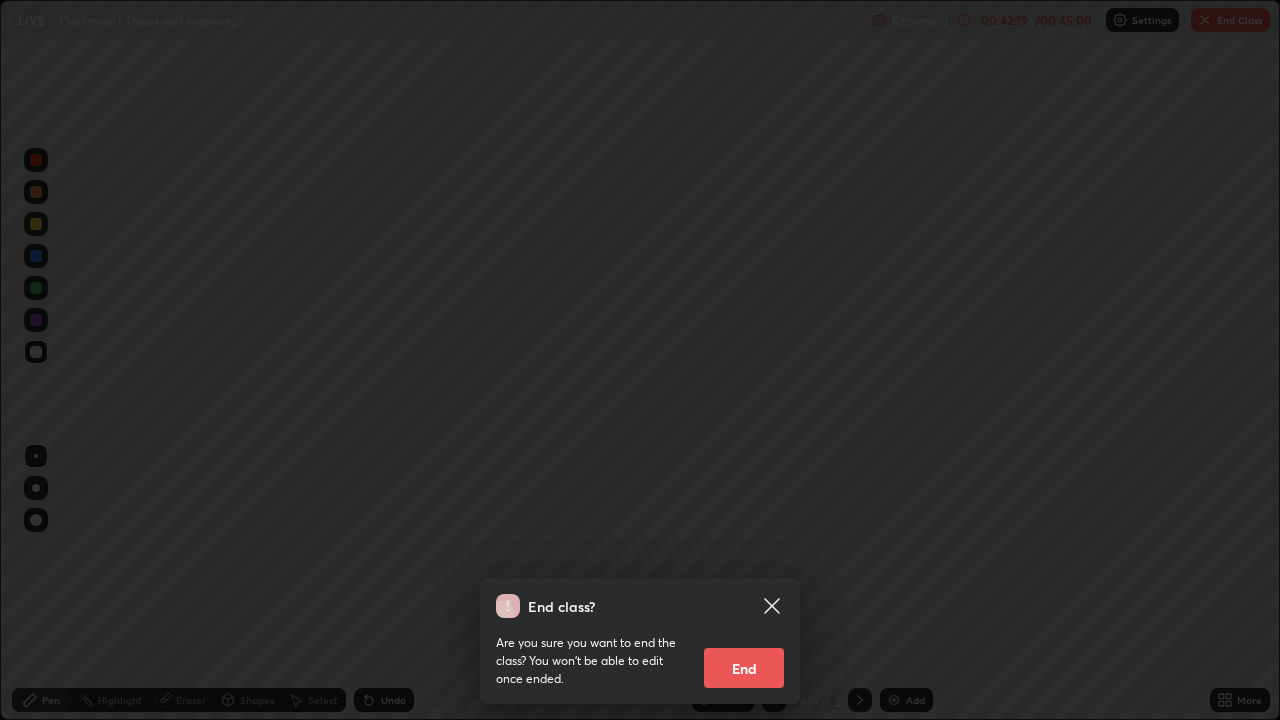 click on "End" at bounding box center (744, 668) 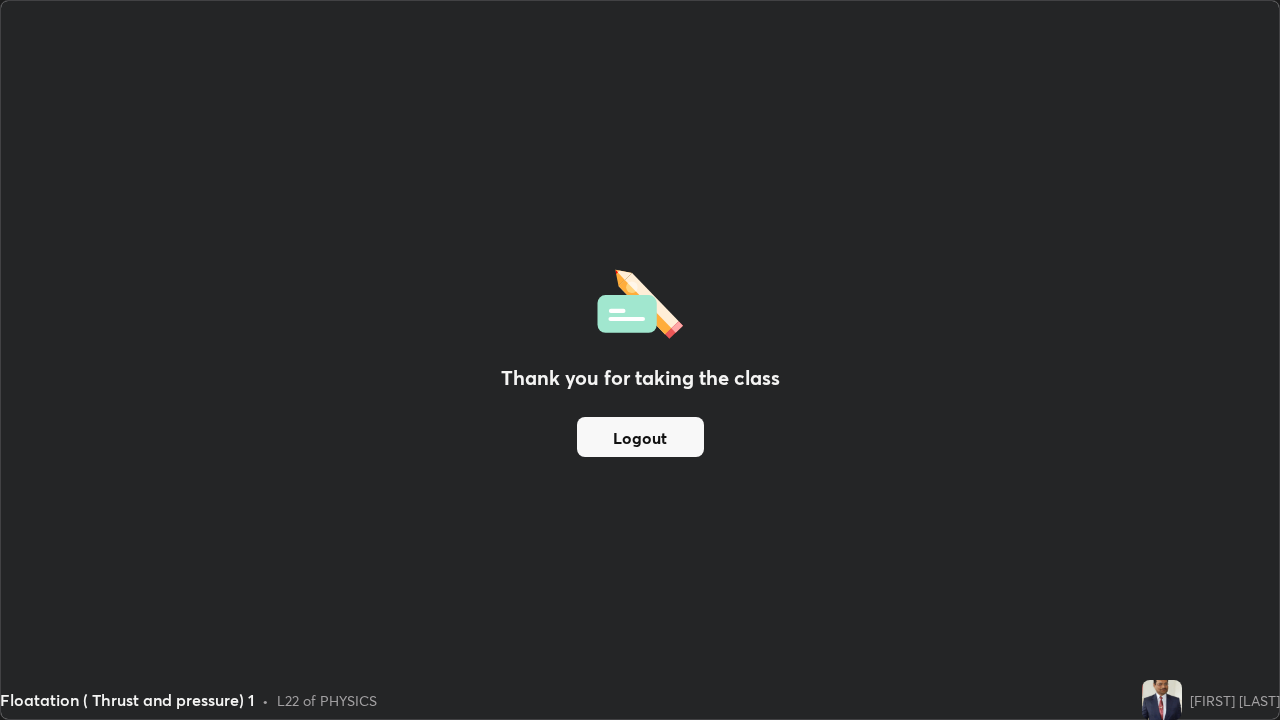 click on "Logout" at bounding box center (640, 437) 